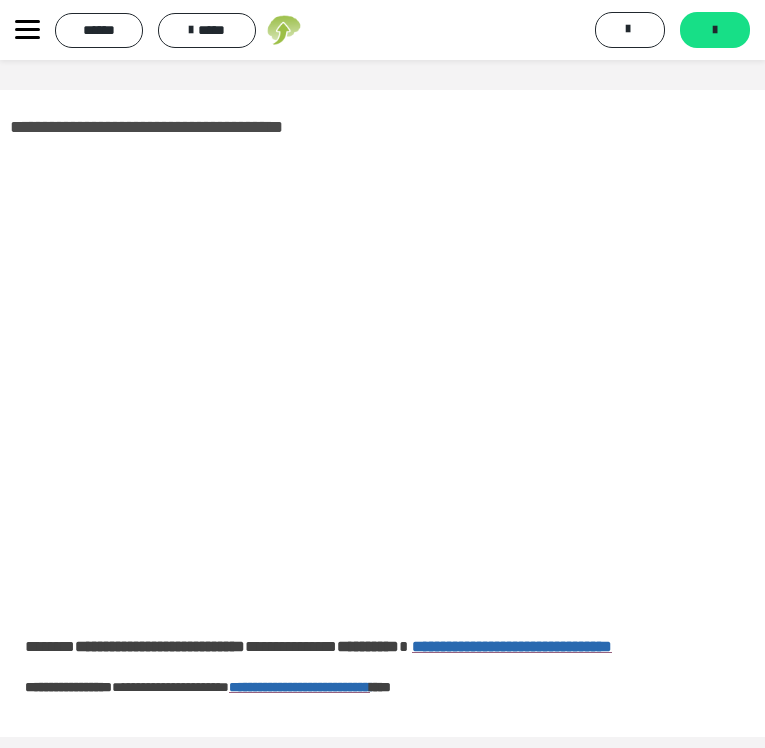 scroll, scrollTop: 0, scrollLeft: 0, axis: both 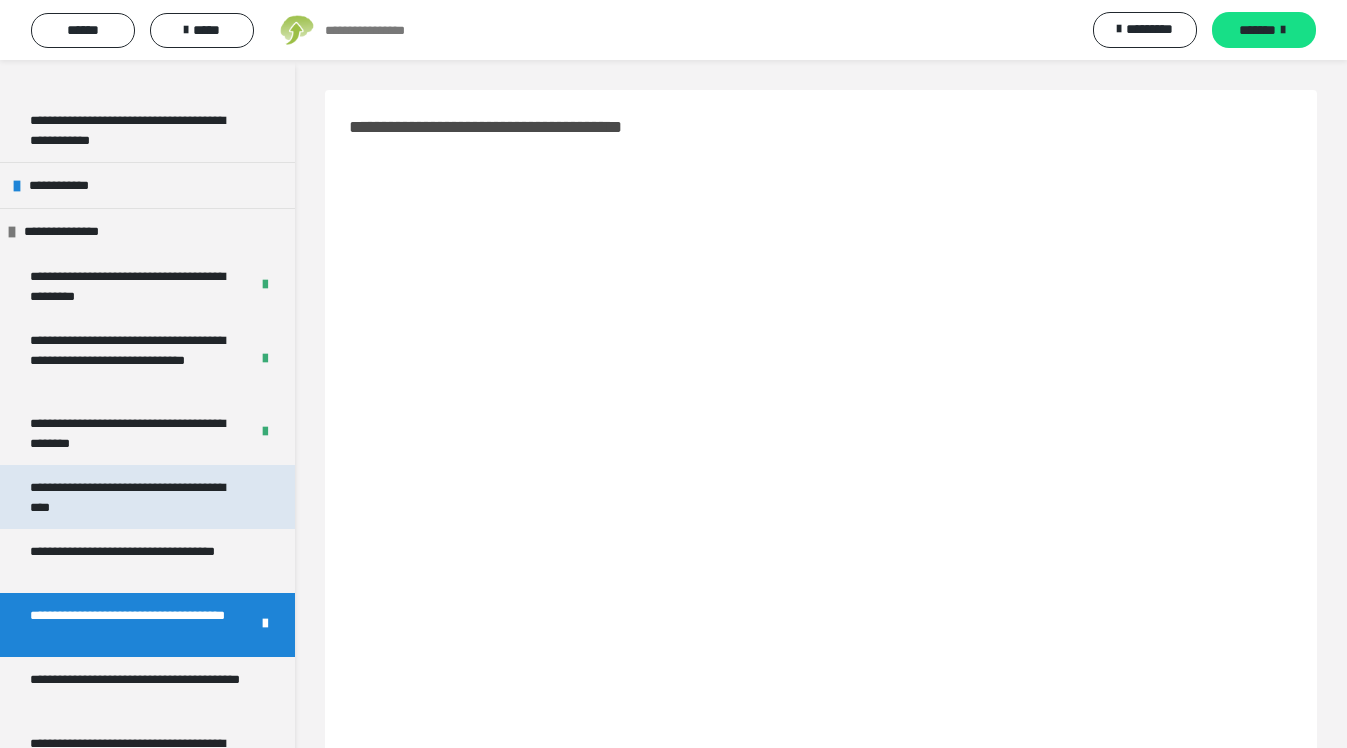 click on "**********" at bounding box center (139, 497) 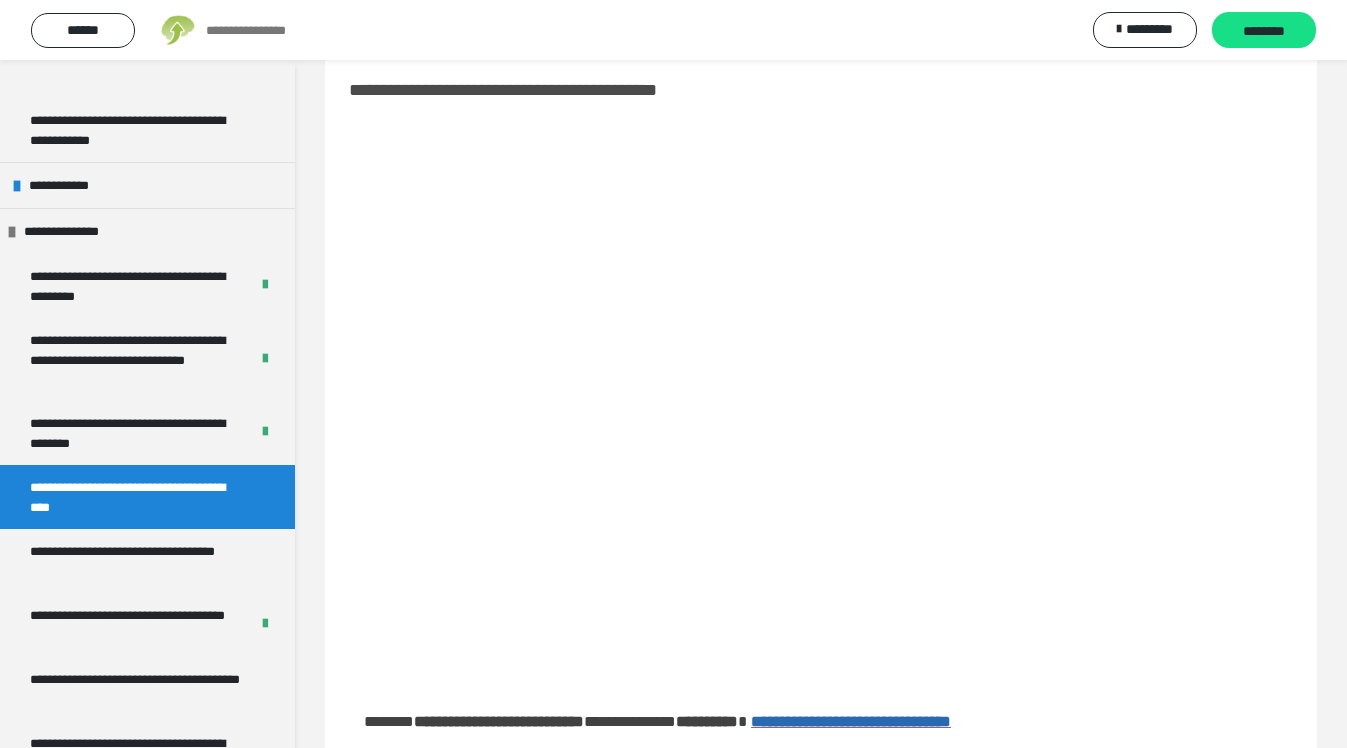 scroll, scrollTop: 38, scrollLeft: 0, axis: vertical 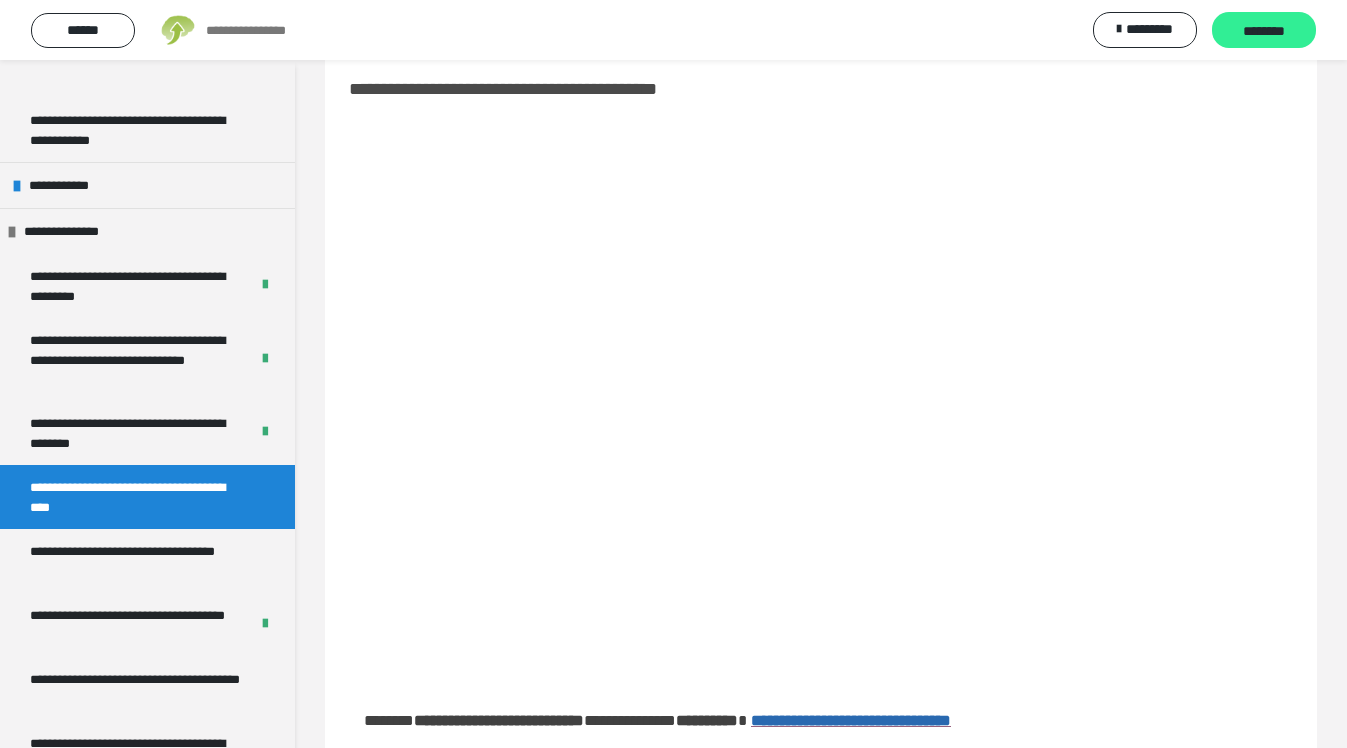 click on "********" at bounding box center [1264, 31] 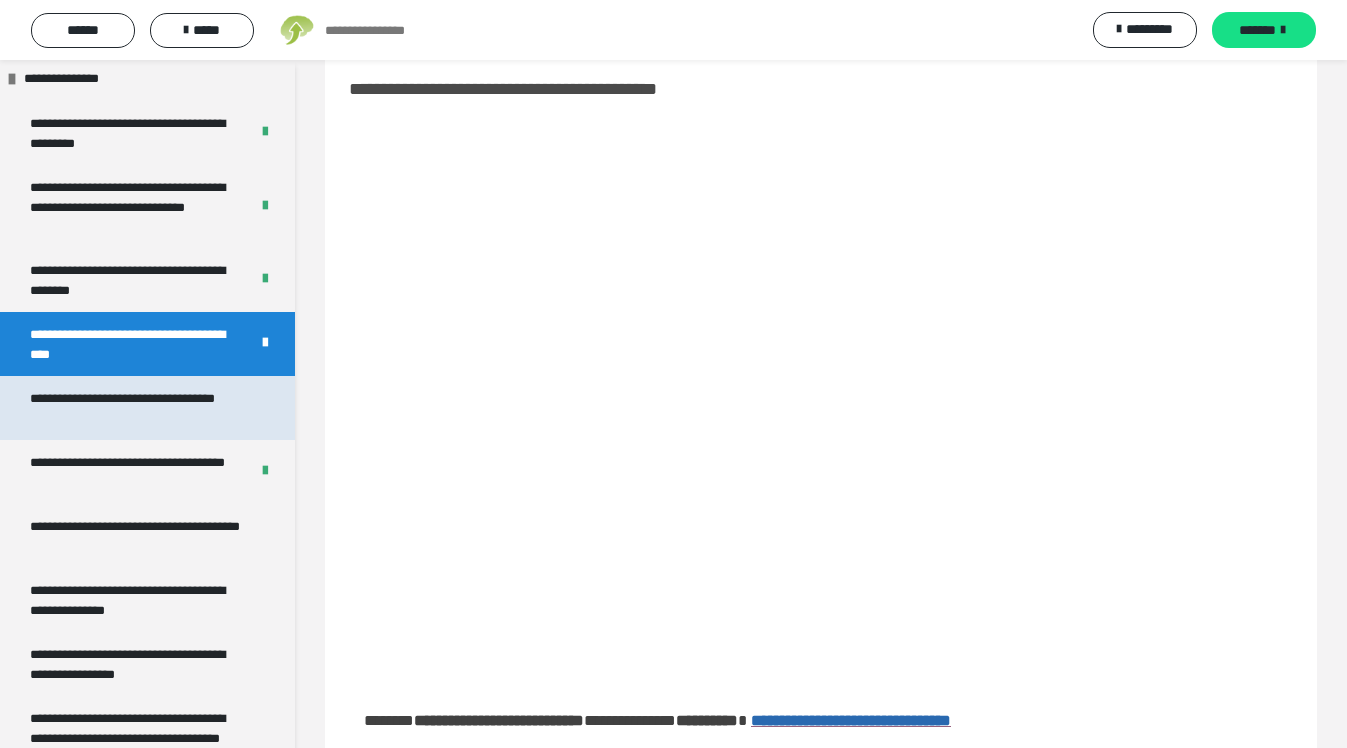 scroll, scrollTop: 552, scrollLeft: 0, axis: vertical 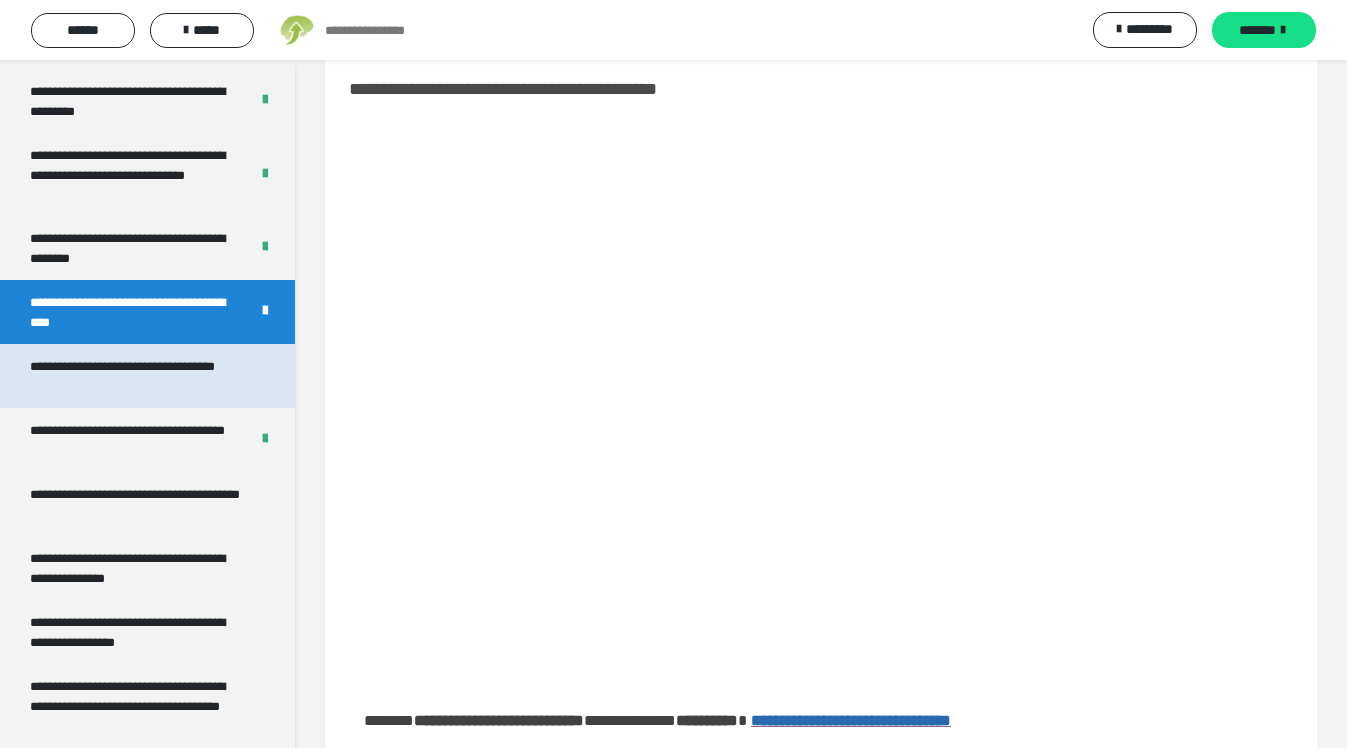click on "**********" at bounding box center (139, 376) 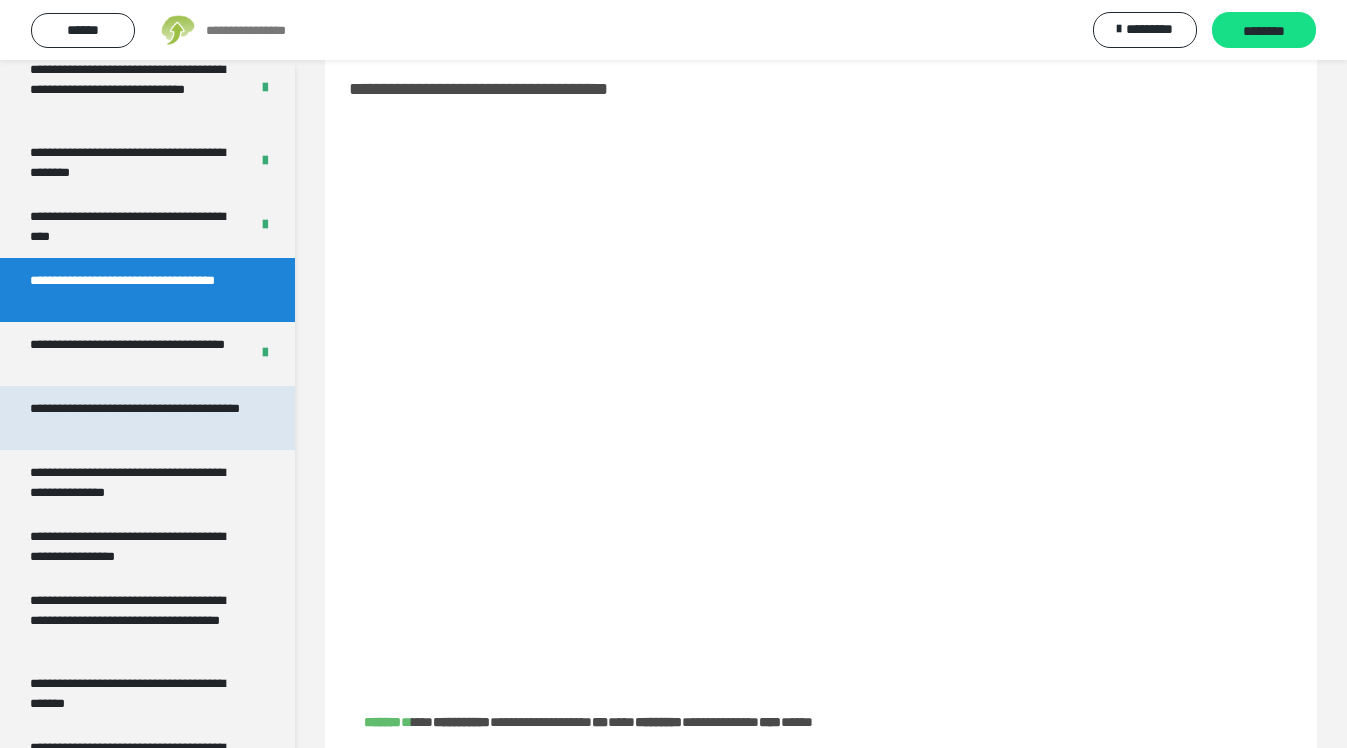 scroll, scrollTop: 611, scrollLeft: 0, axis: vertical 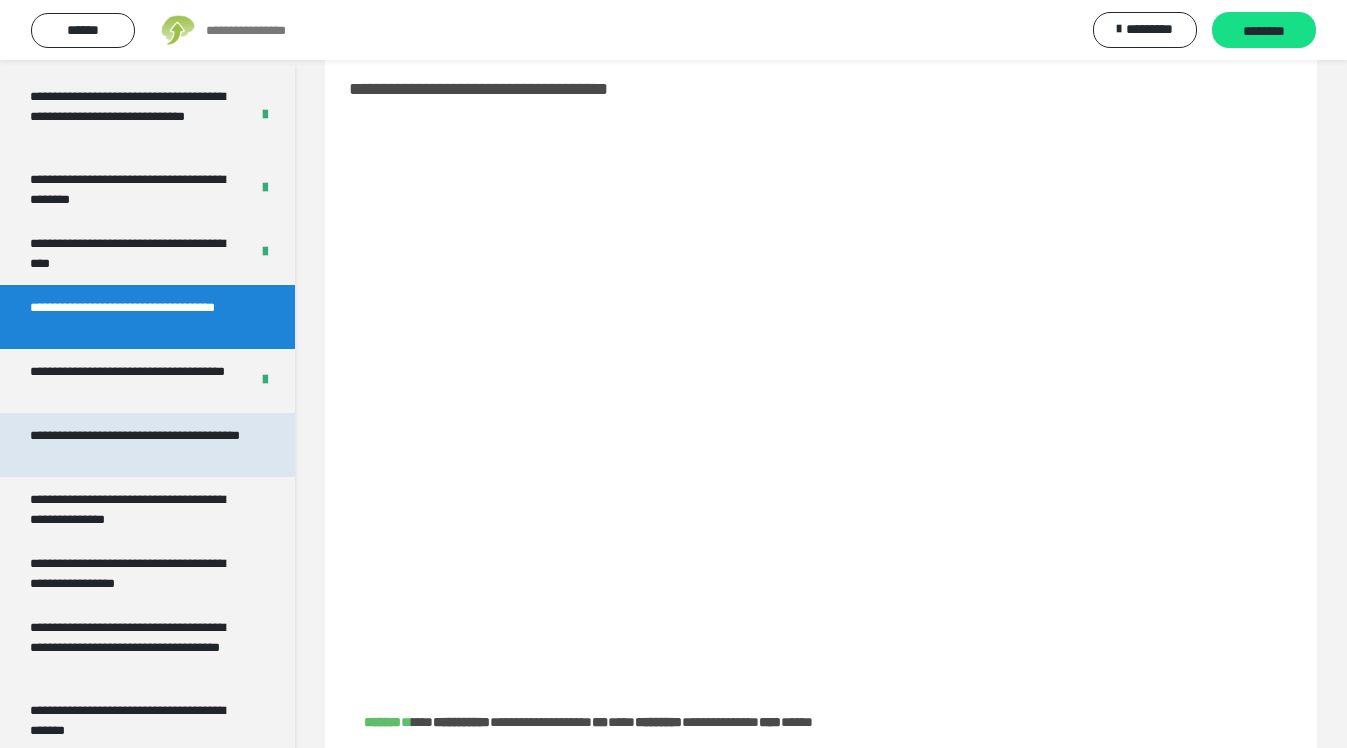 click on "**********" at bounding box center [139, 445] 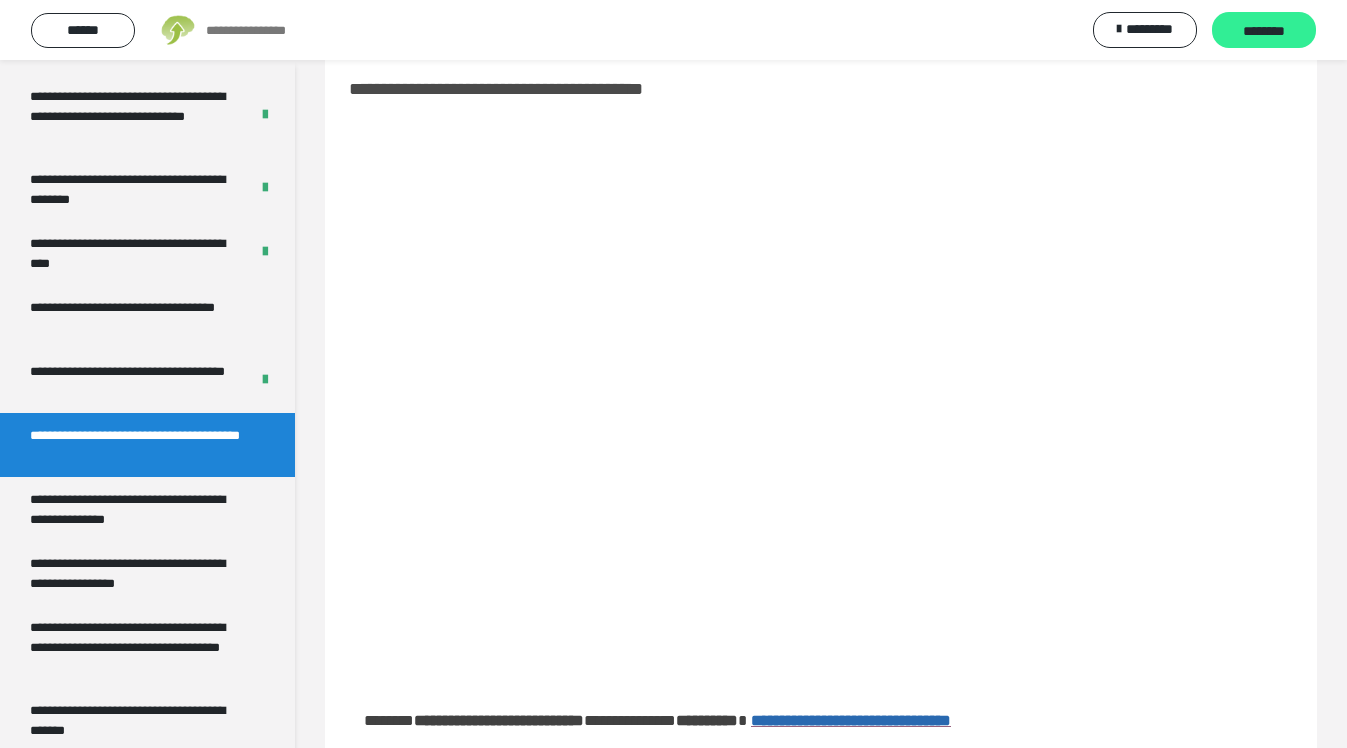 click on "********" at bounding box center [1264, 31] 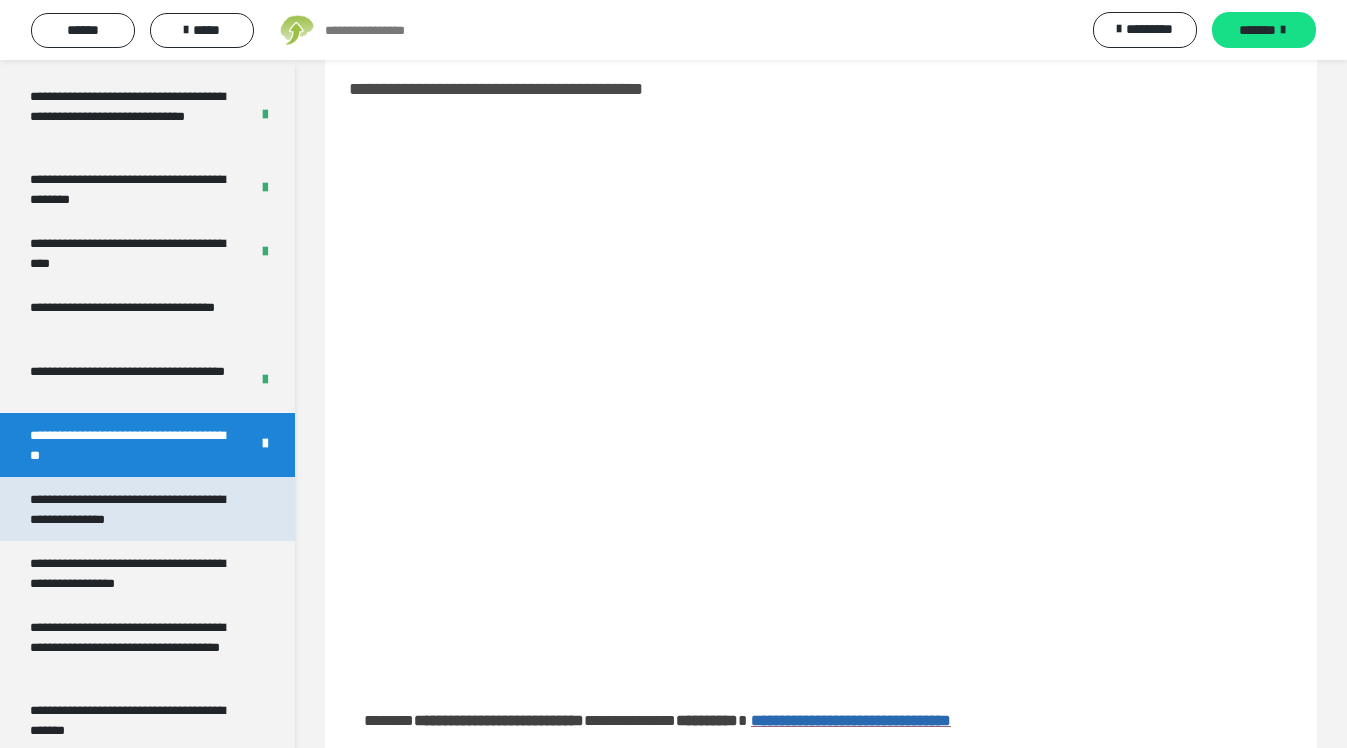 click on "**********" at bounding box center [139, 509] 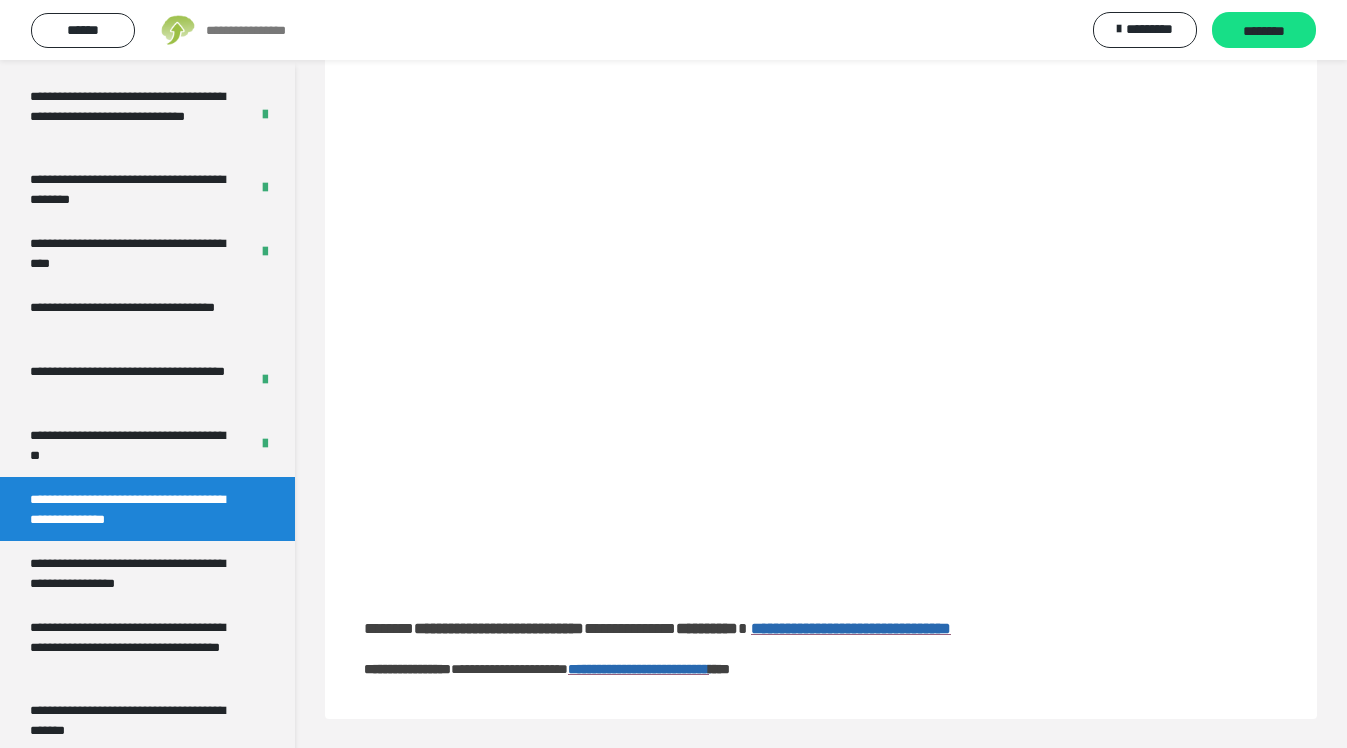 scroll, scrollTop: 129, scrollLeft: 0, axis: vertical 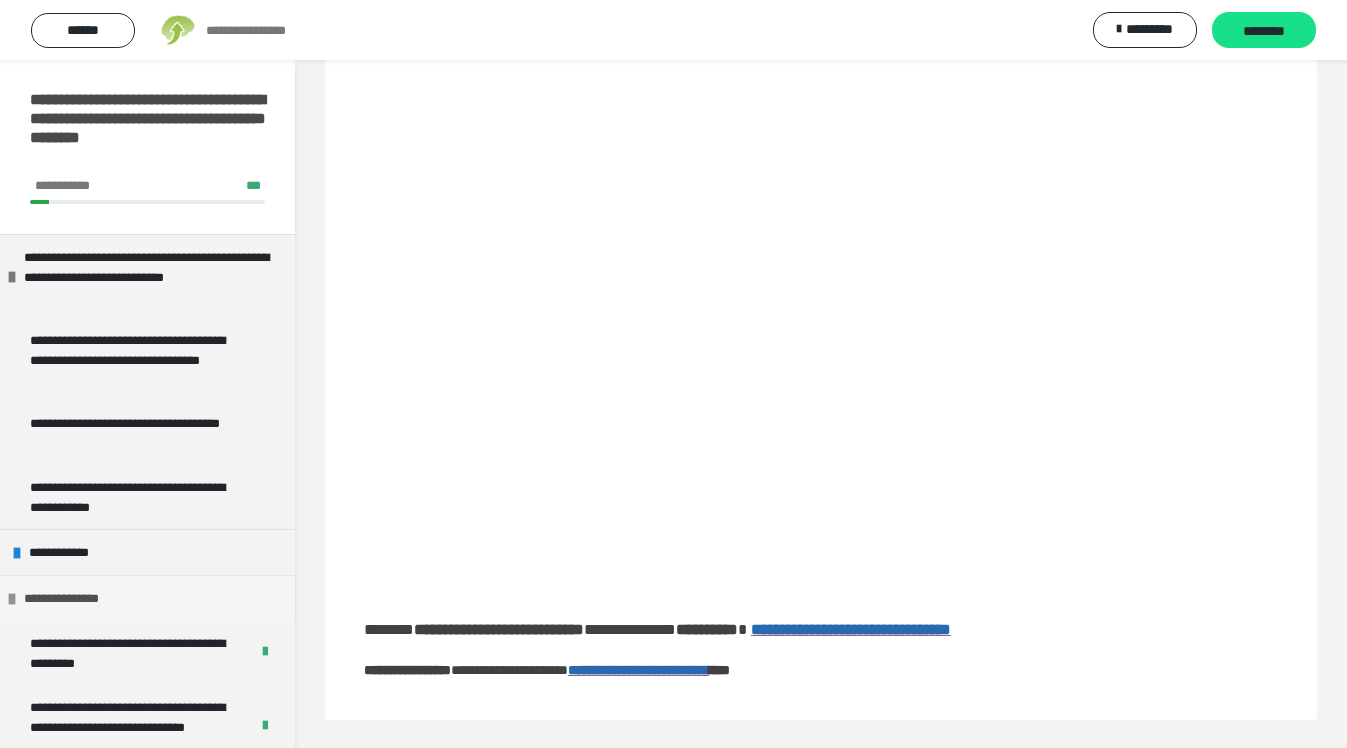 click at bounding box center [12, 599] 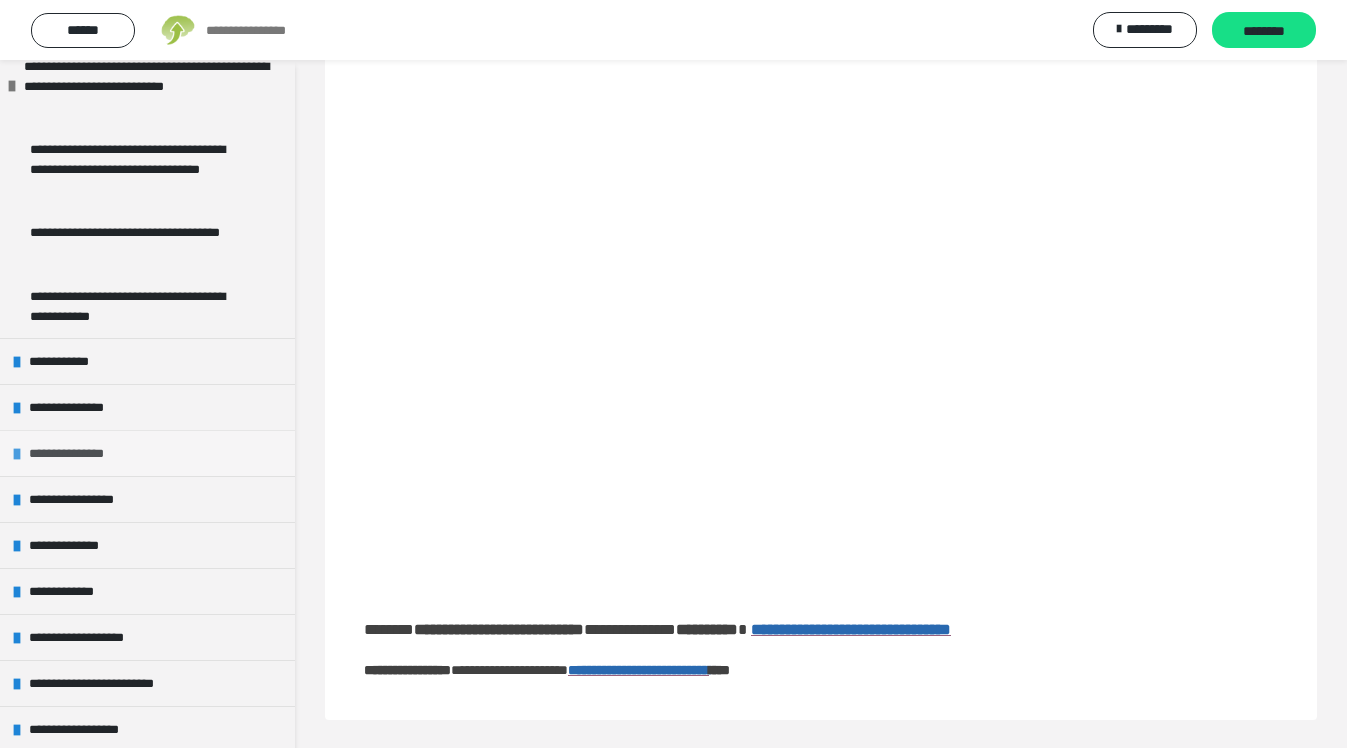 scroll, scrollTop: 195, scrollLeft: 0, axis: vertical 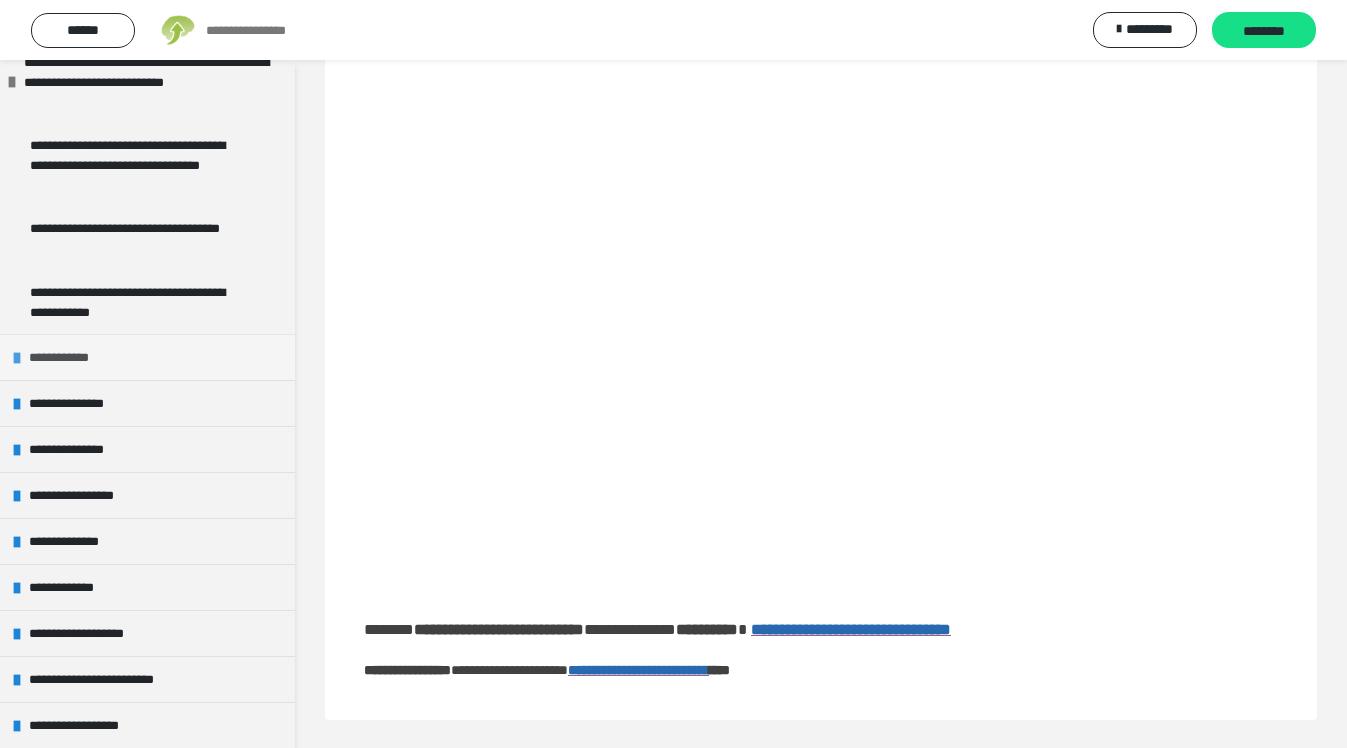 click on "**********" at bounding box center (65, 357) 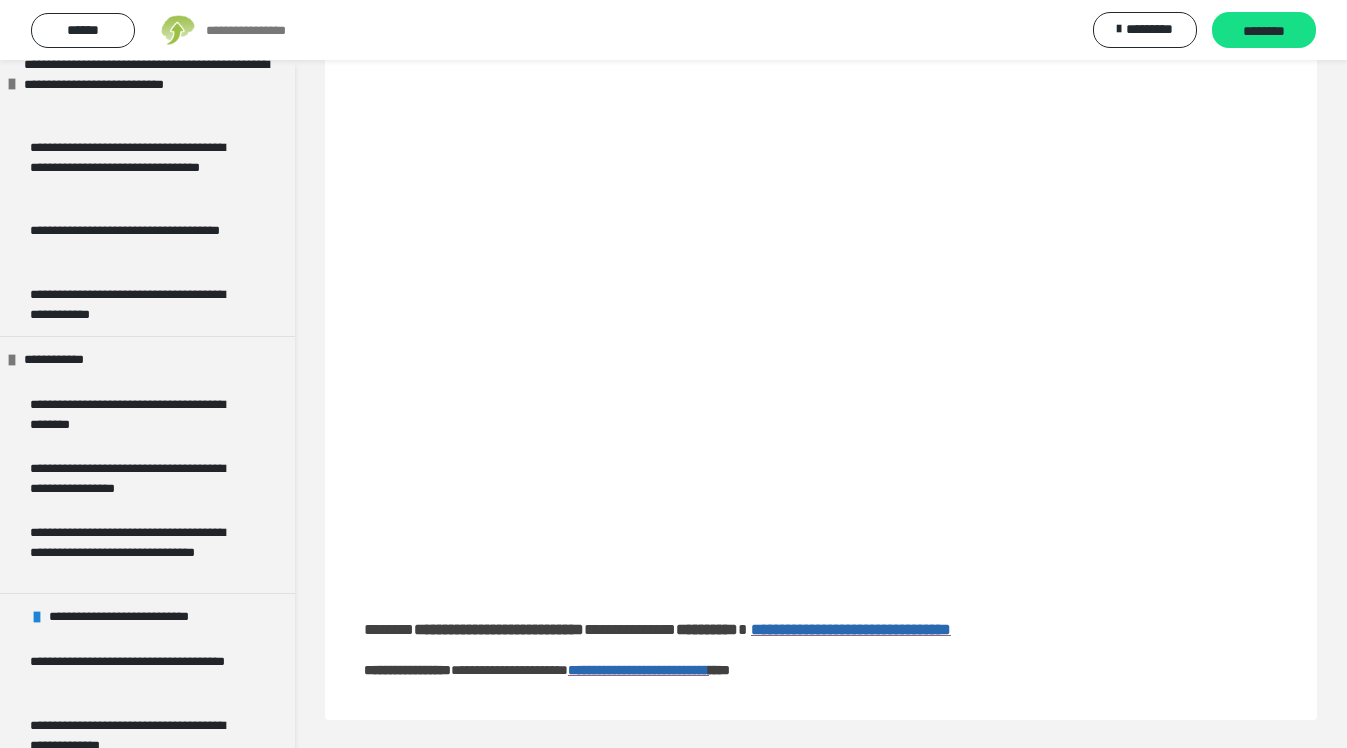 scroll, scrollTop: 192, scrollLeft: 0, axis: vertical 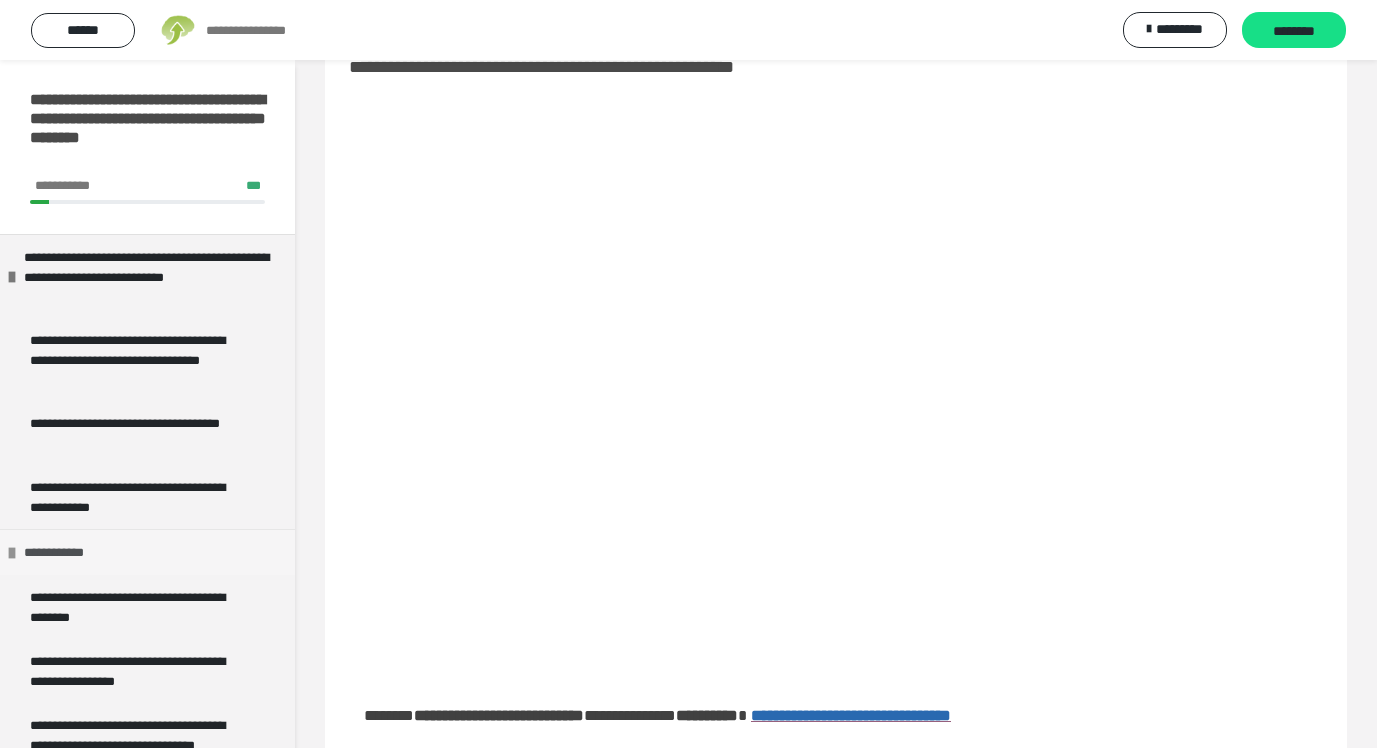 click at bounding box center (12, 553) 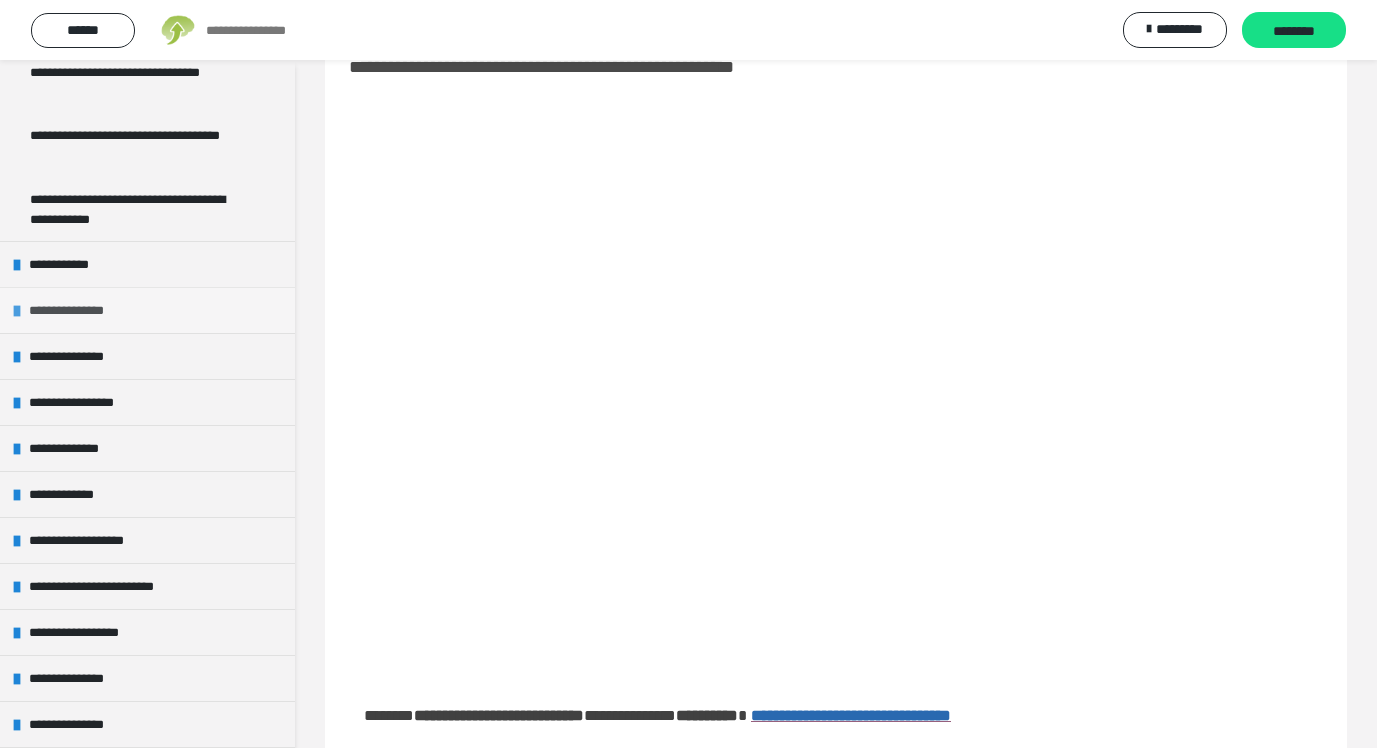 scroll, scrollTop: 295, scrollLeft: 0, axis: vertical 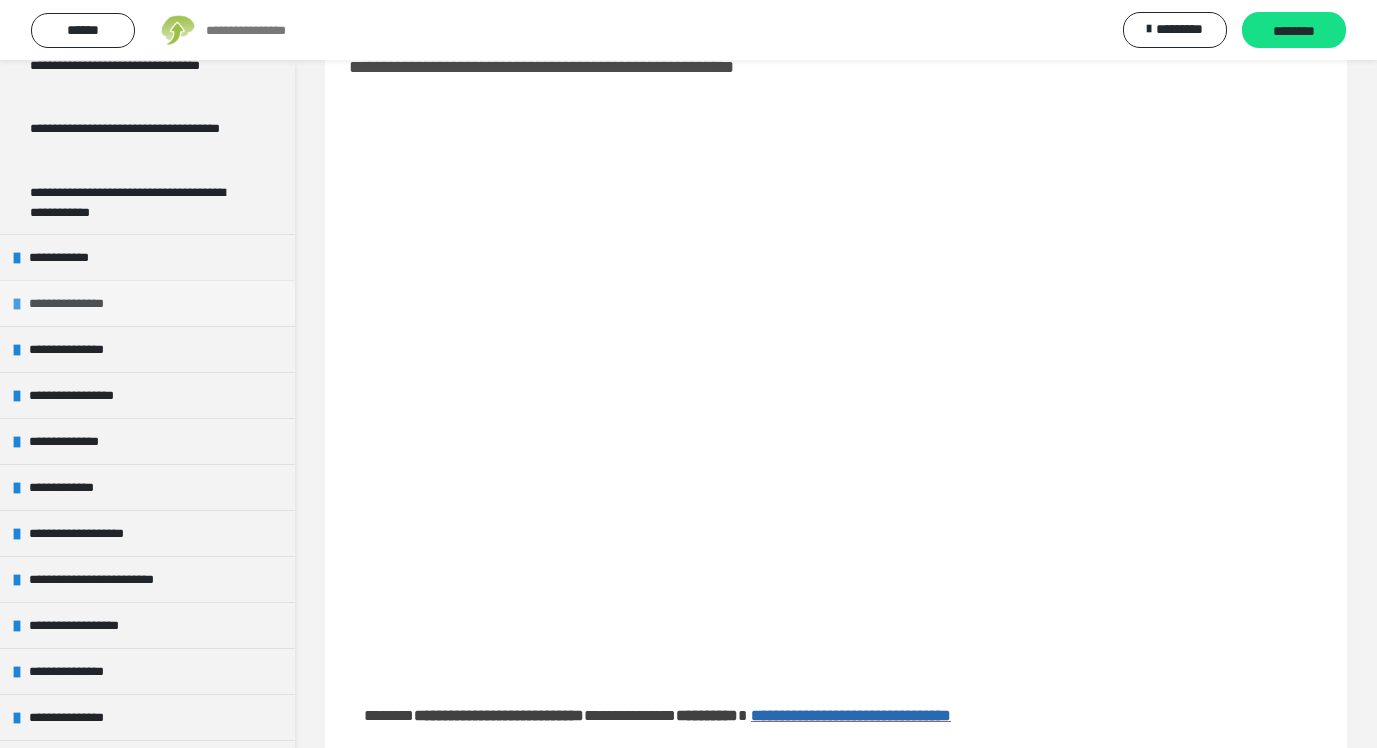 click on "**********" at bounding box center [73, 303] 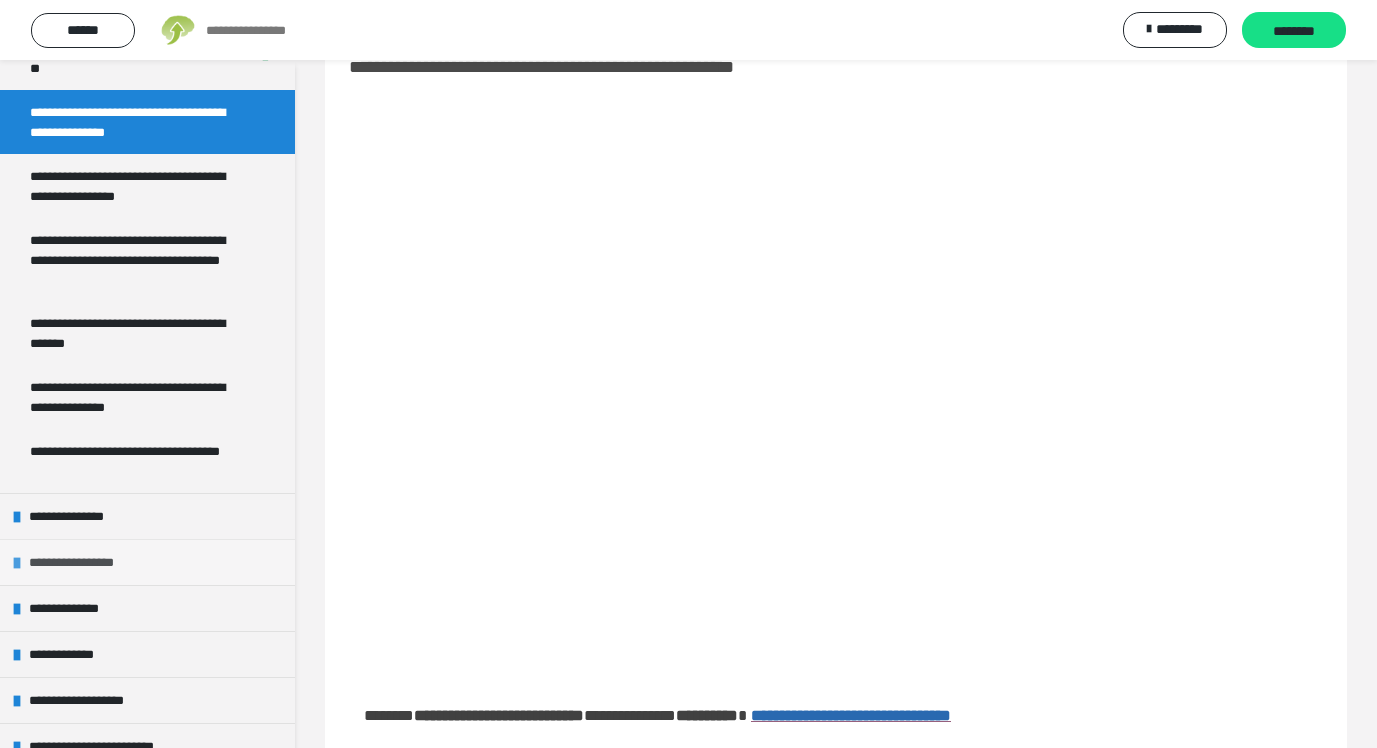 scroll, scrollTop: 1042, scrollLeft: 0, axis: vertical 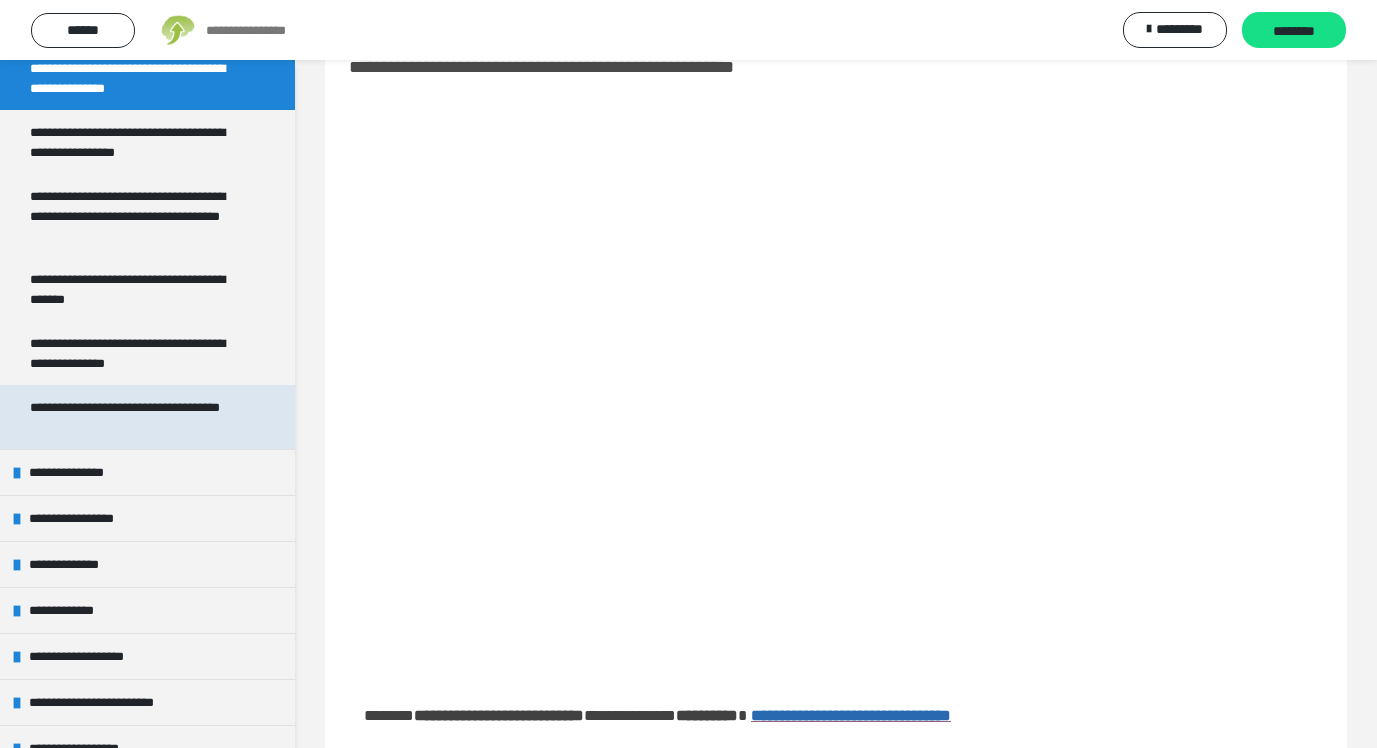 click on "**********" at bounding box center [139, 417] 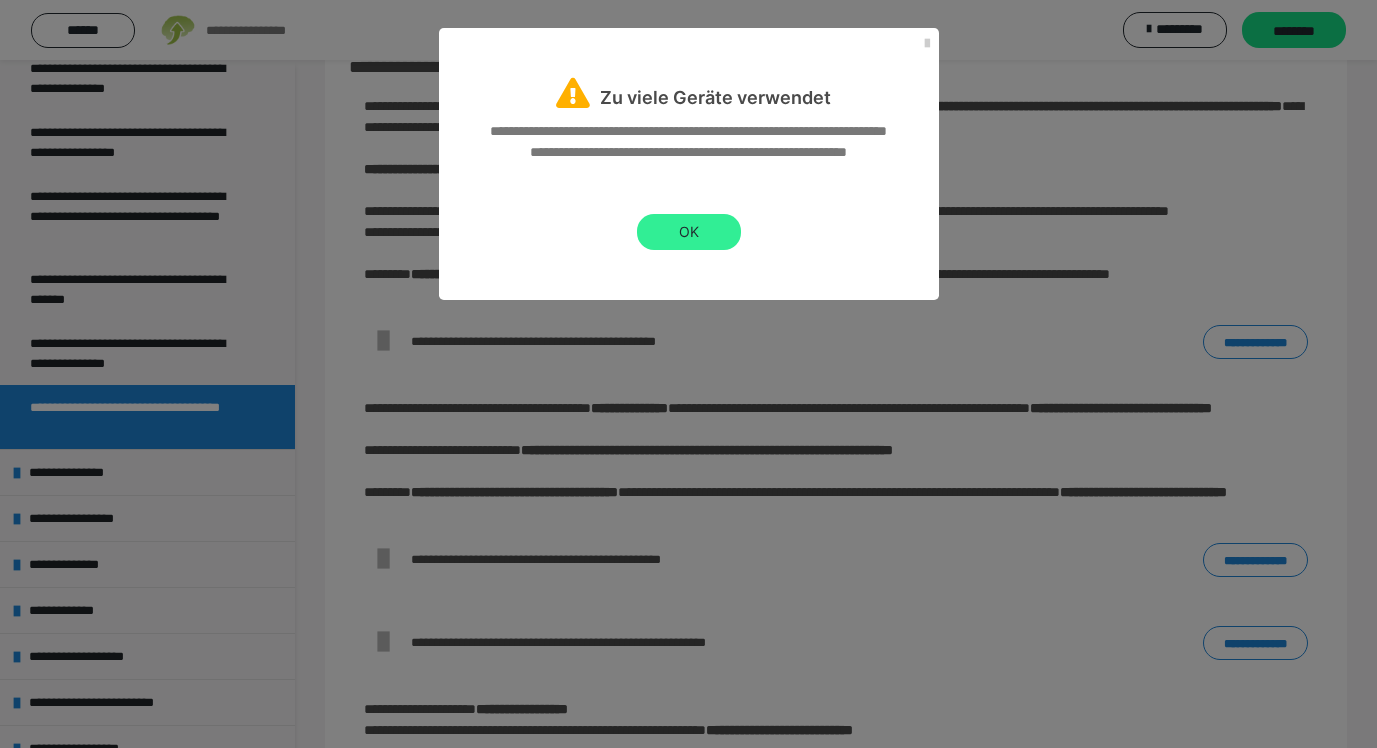 click on "OK" at bounding box center (689, 232) 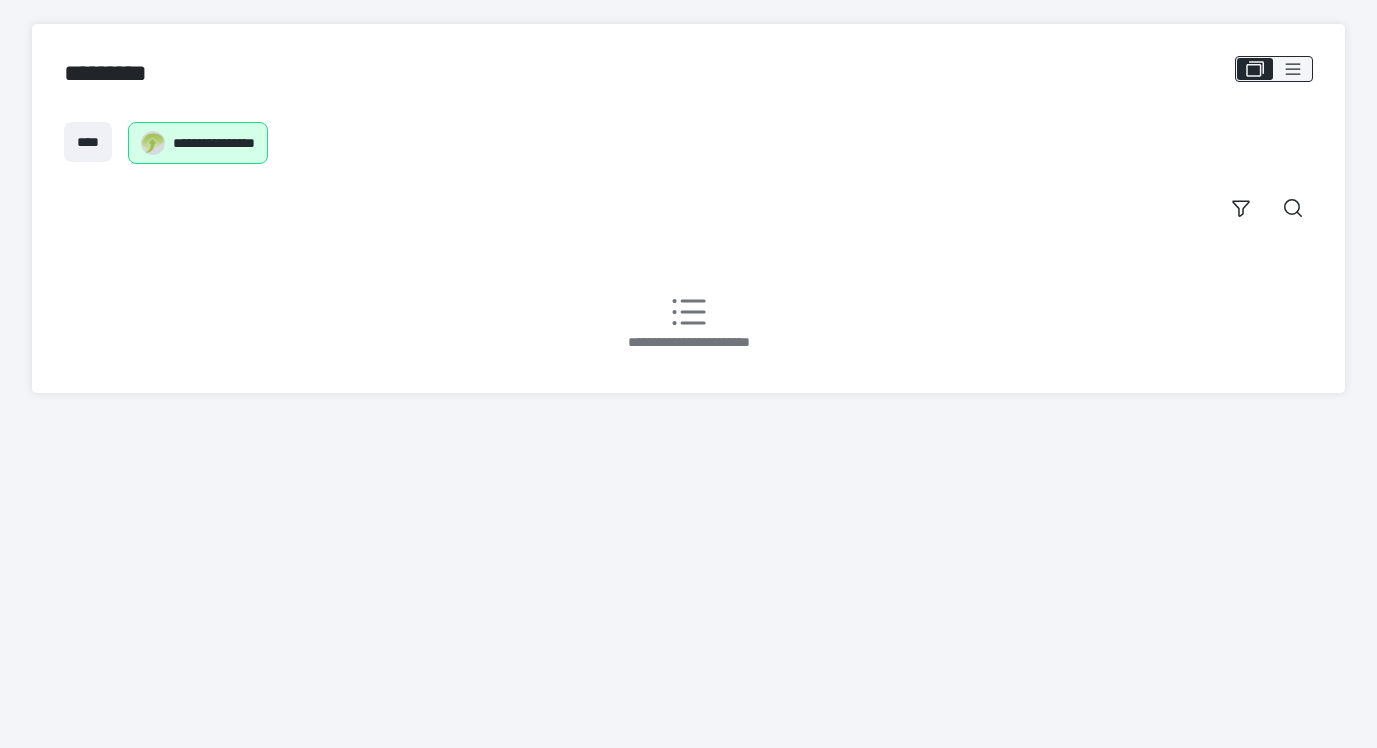 scroll, scrollTop: 0, scrollLeft: 0, axis: both 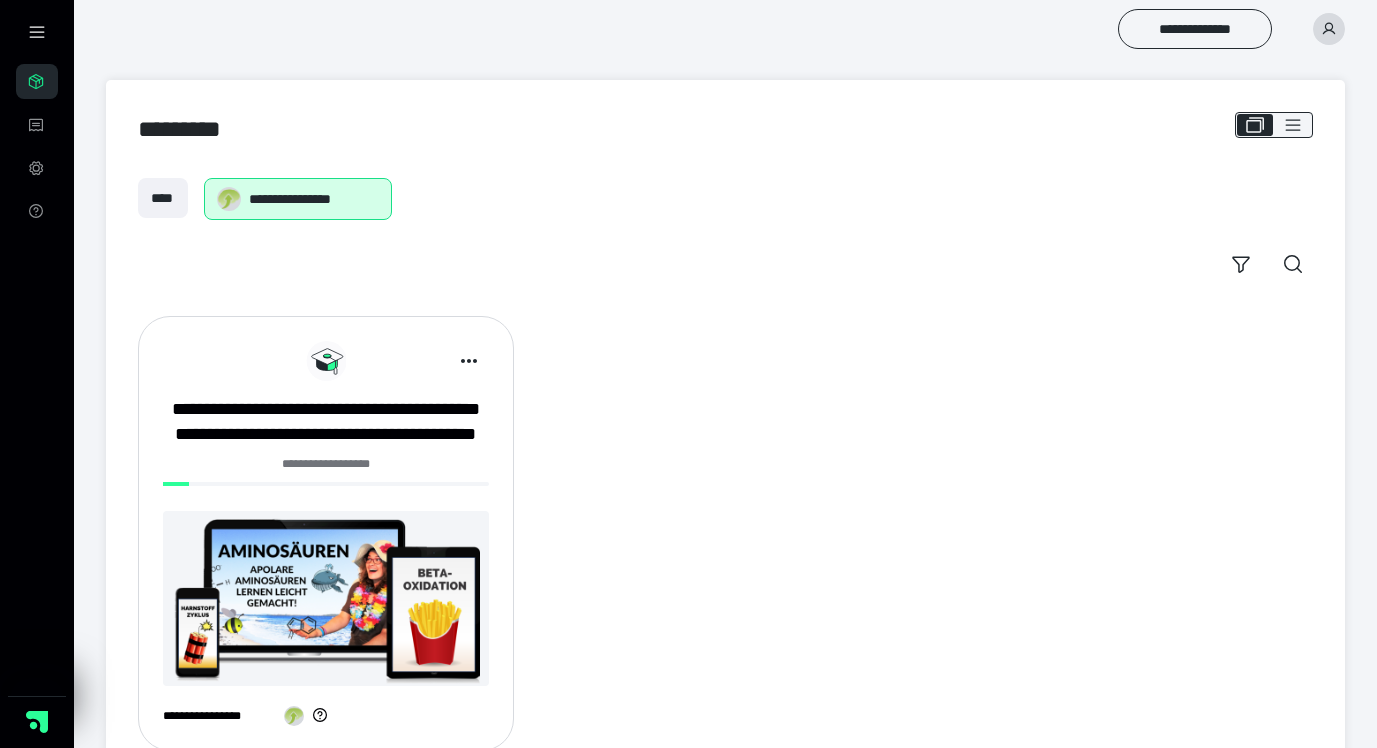 click on "**********" at bounding box center (326, 464) 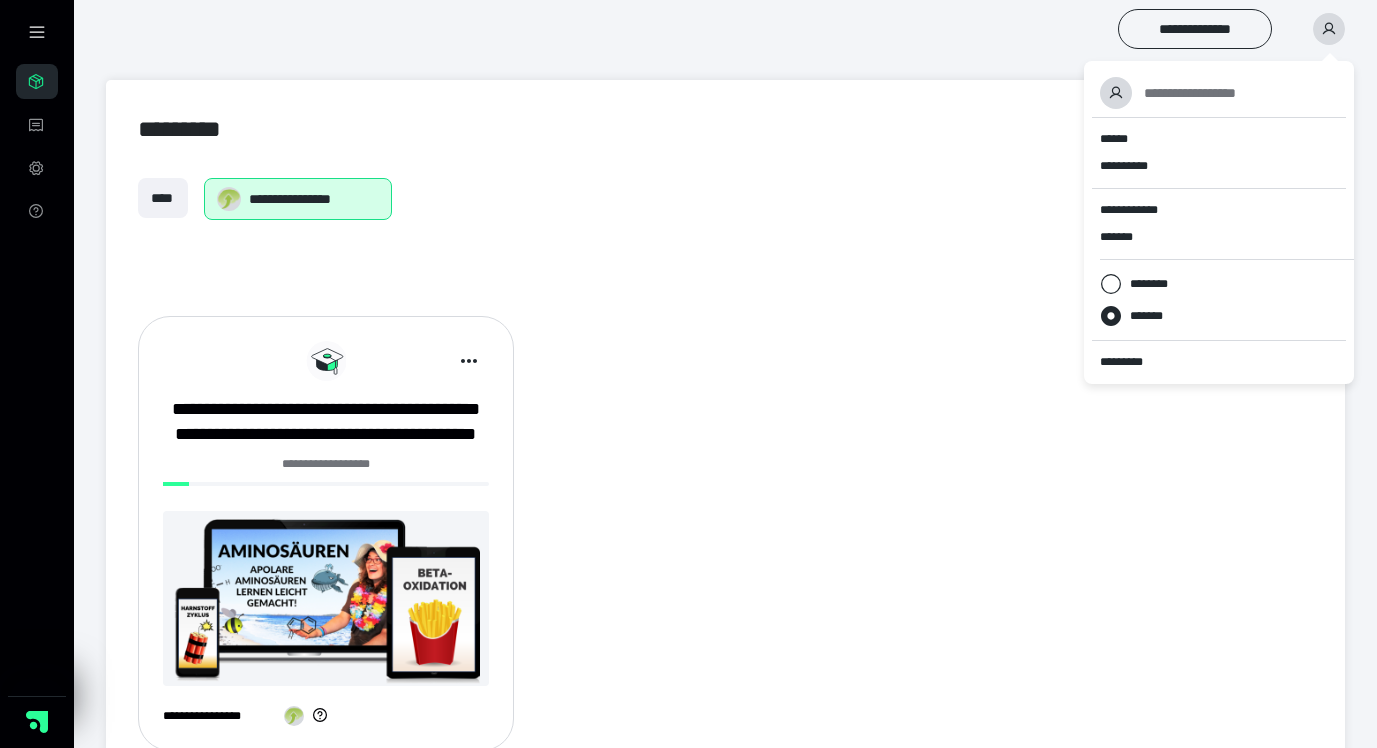 click on "**********" at bounding box center (725, 231) 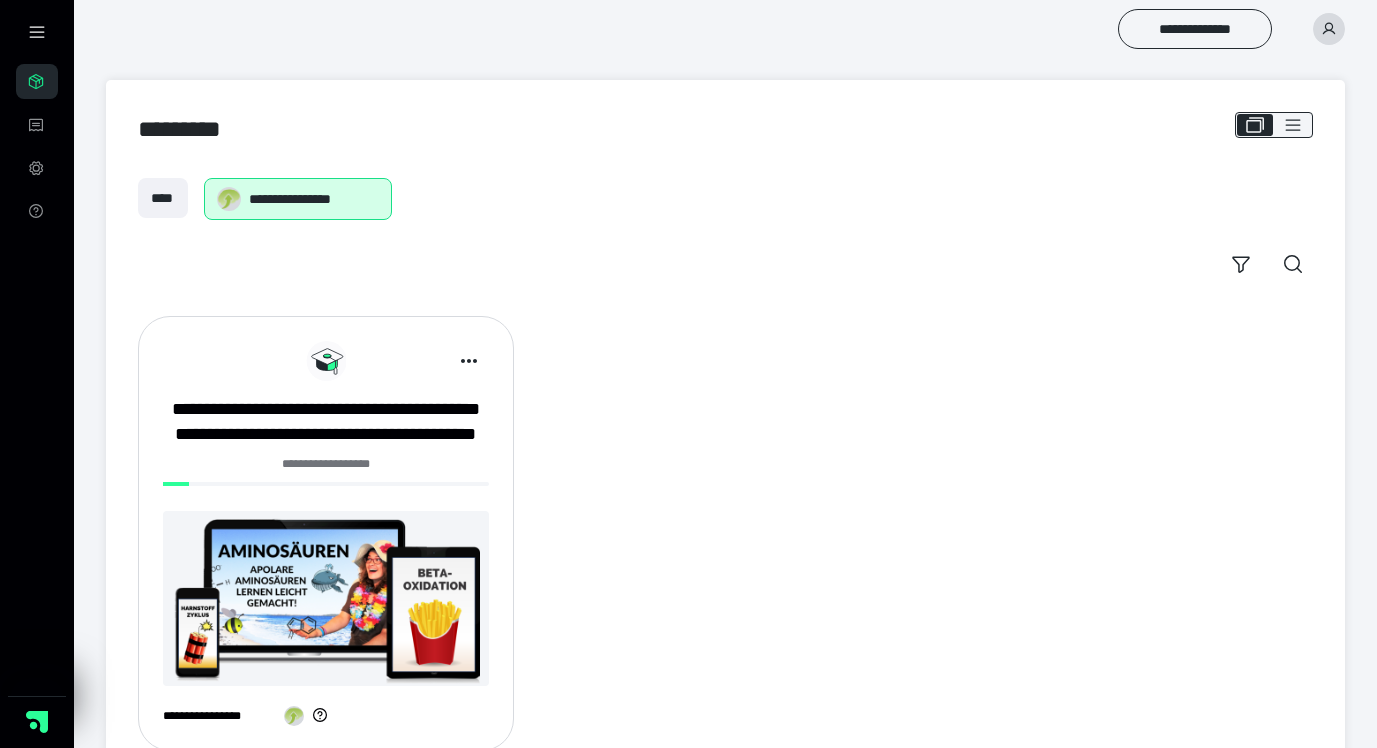 click on "**********" at bounding box center [326, 533] 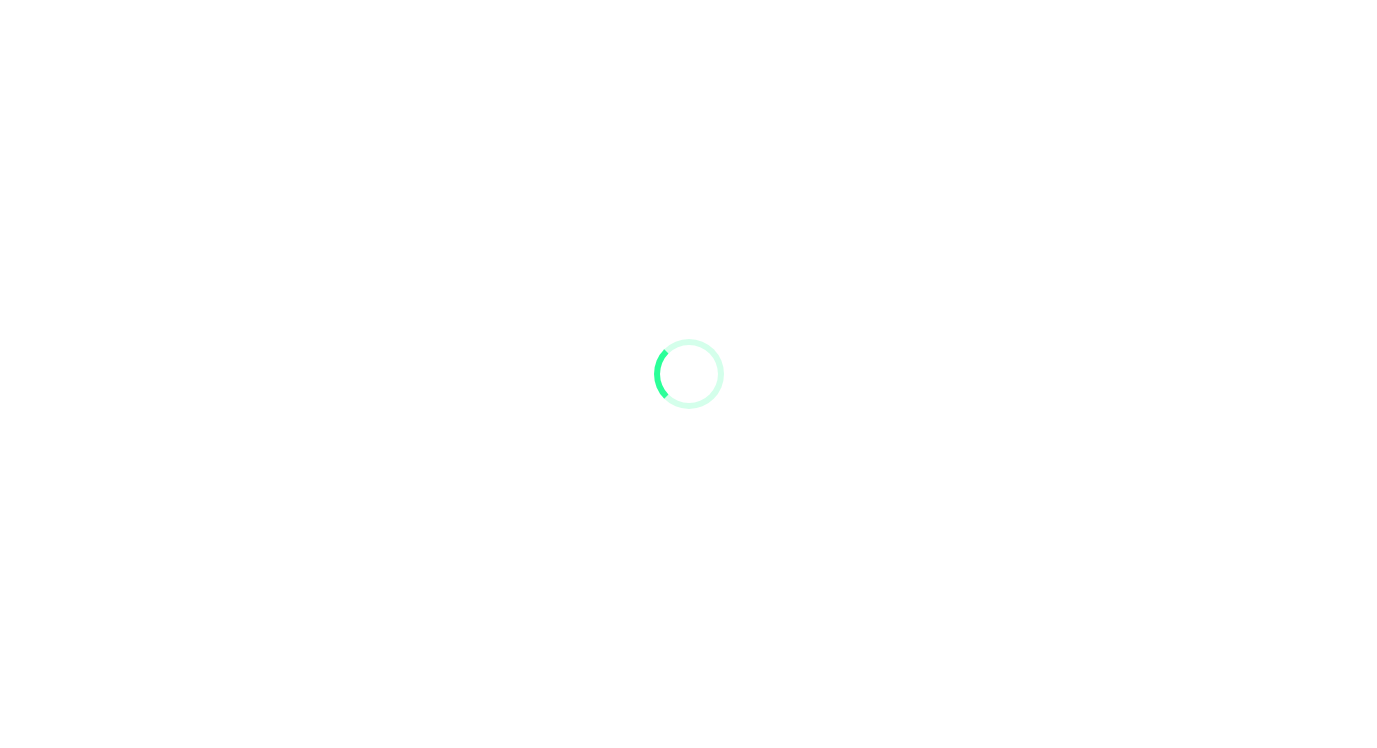 scroll, scrollTop: 0, scrollLeft: 0, axis: both 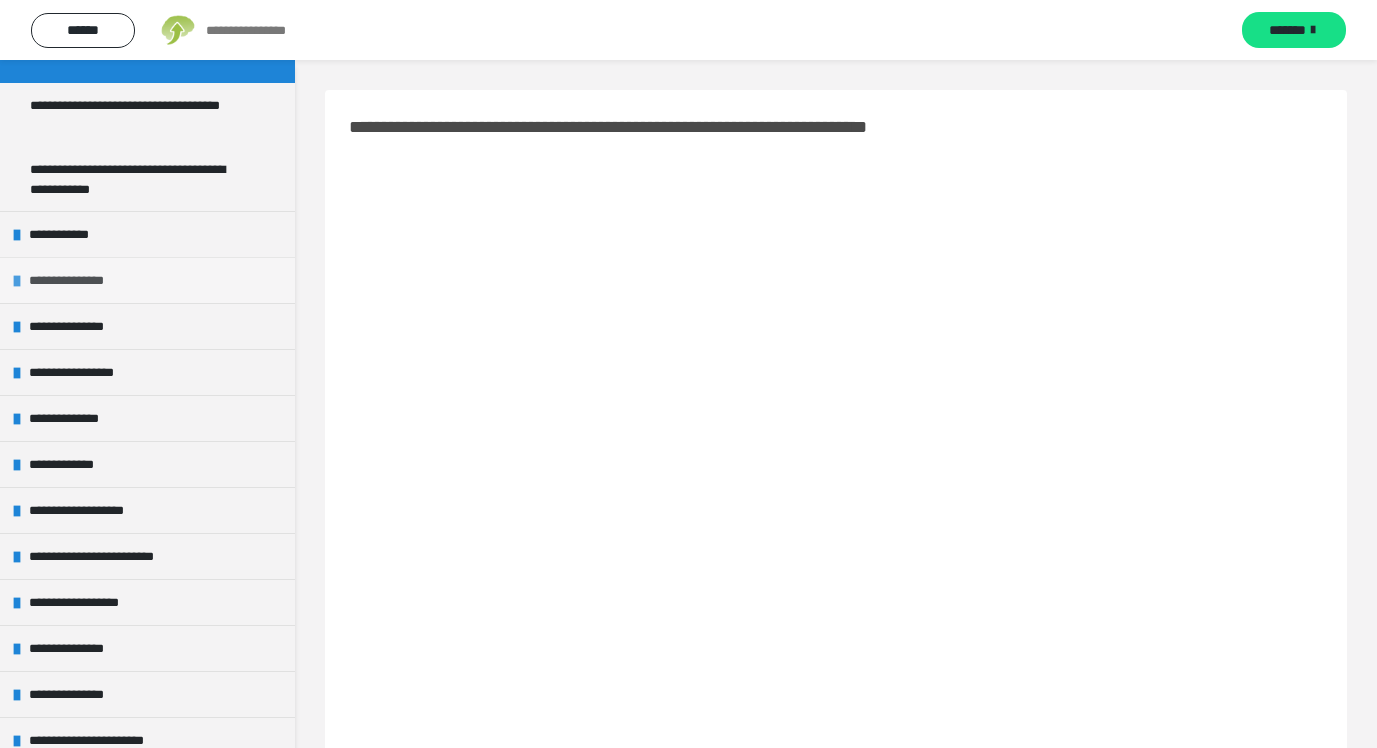 click on "**********" at bounding box center [73, 280] 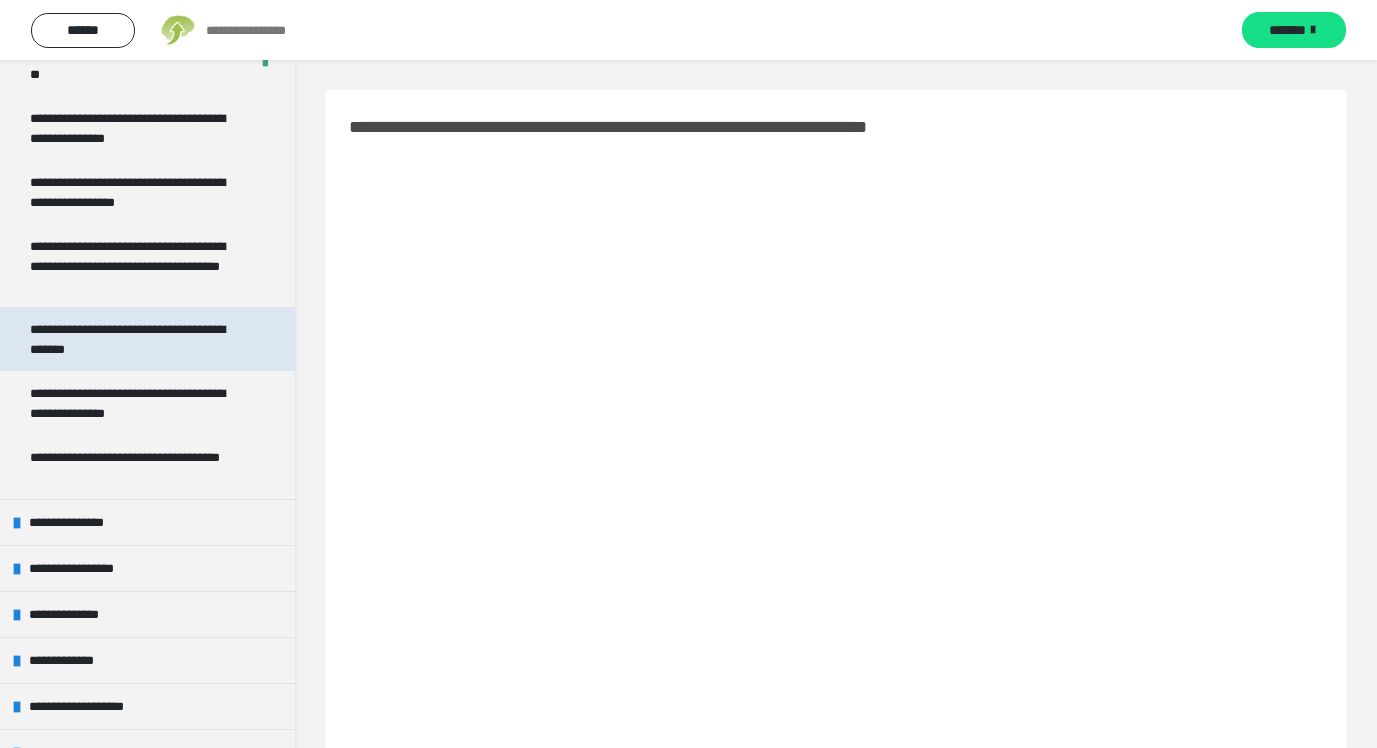 scroll, scrollTop: 1047, scrollLeft: 0, axis: vertical 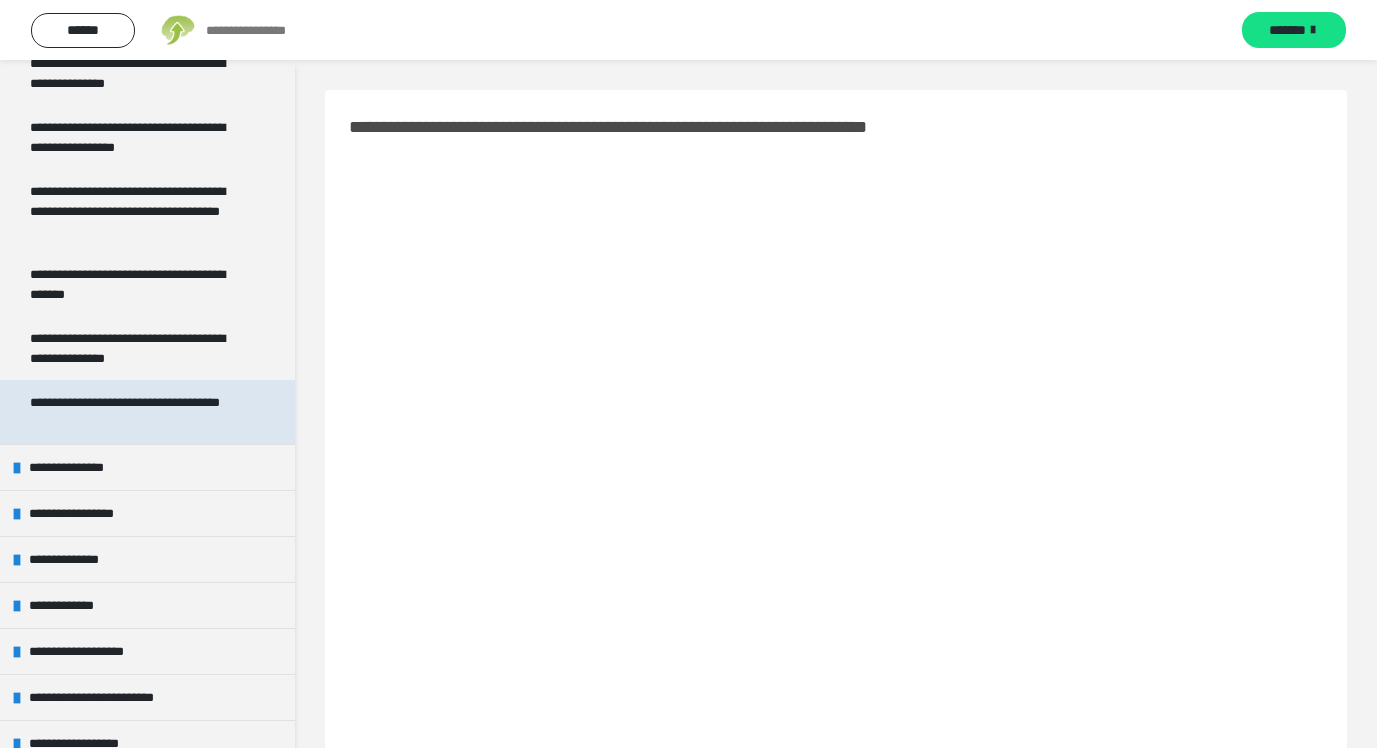 click on "**********" at bounding box center (139, 412) 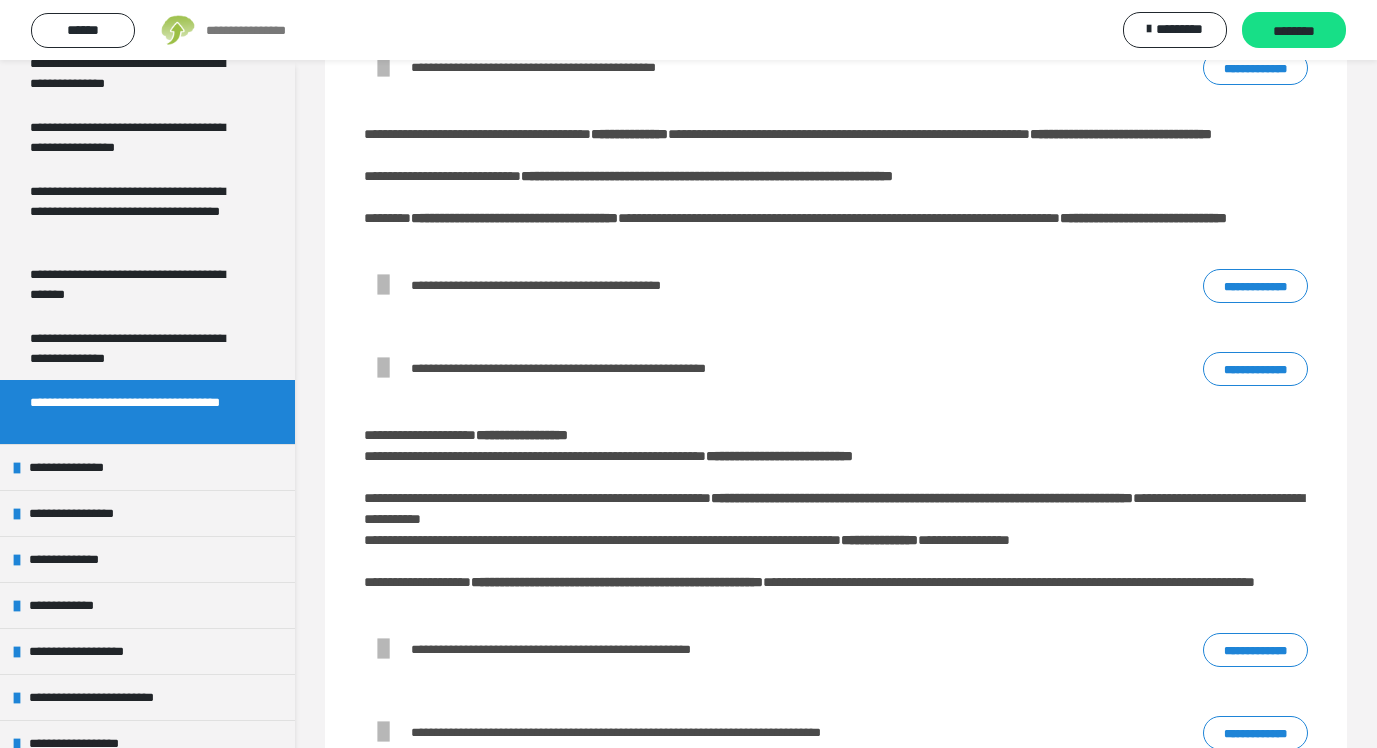 scroll, scrollTop: 339, scrollLeft: 0, axis: vertical 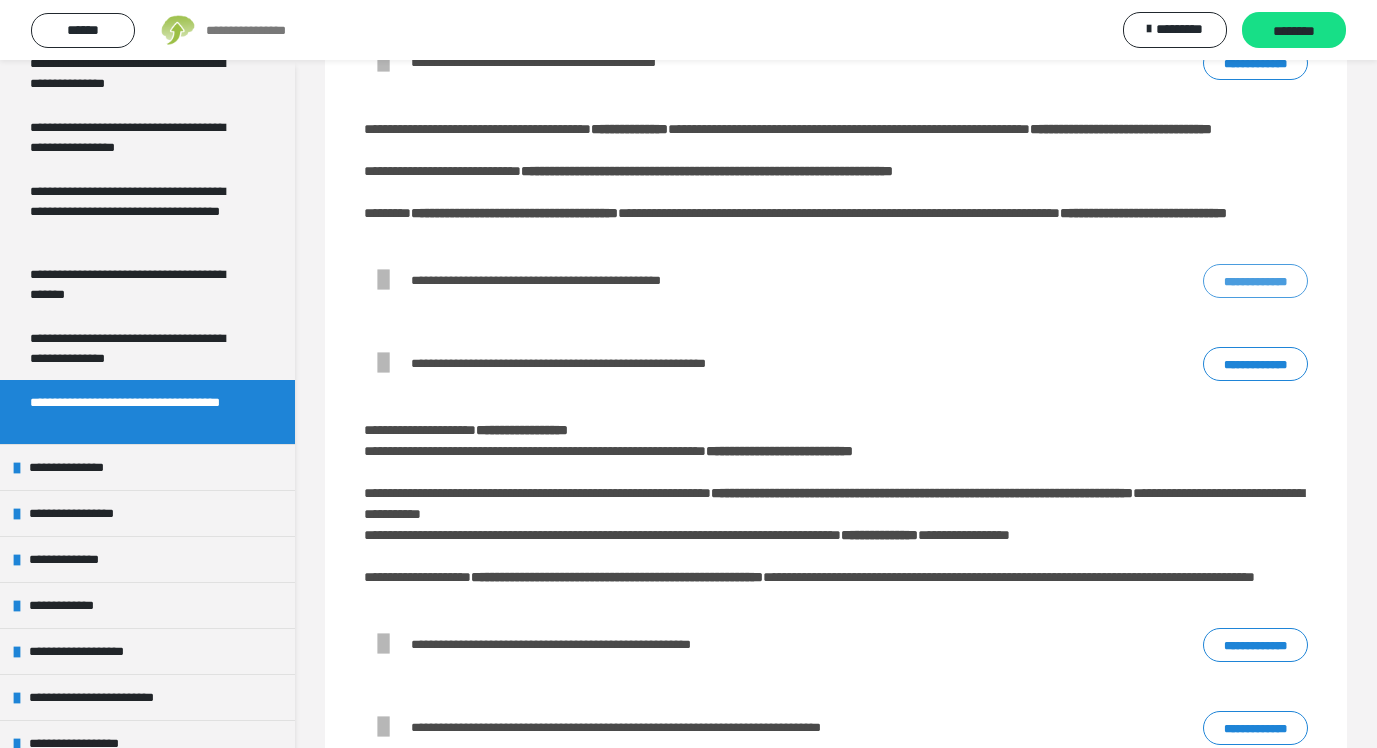 click on "**********" at bounding box center (1255, 281) 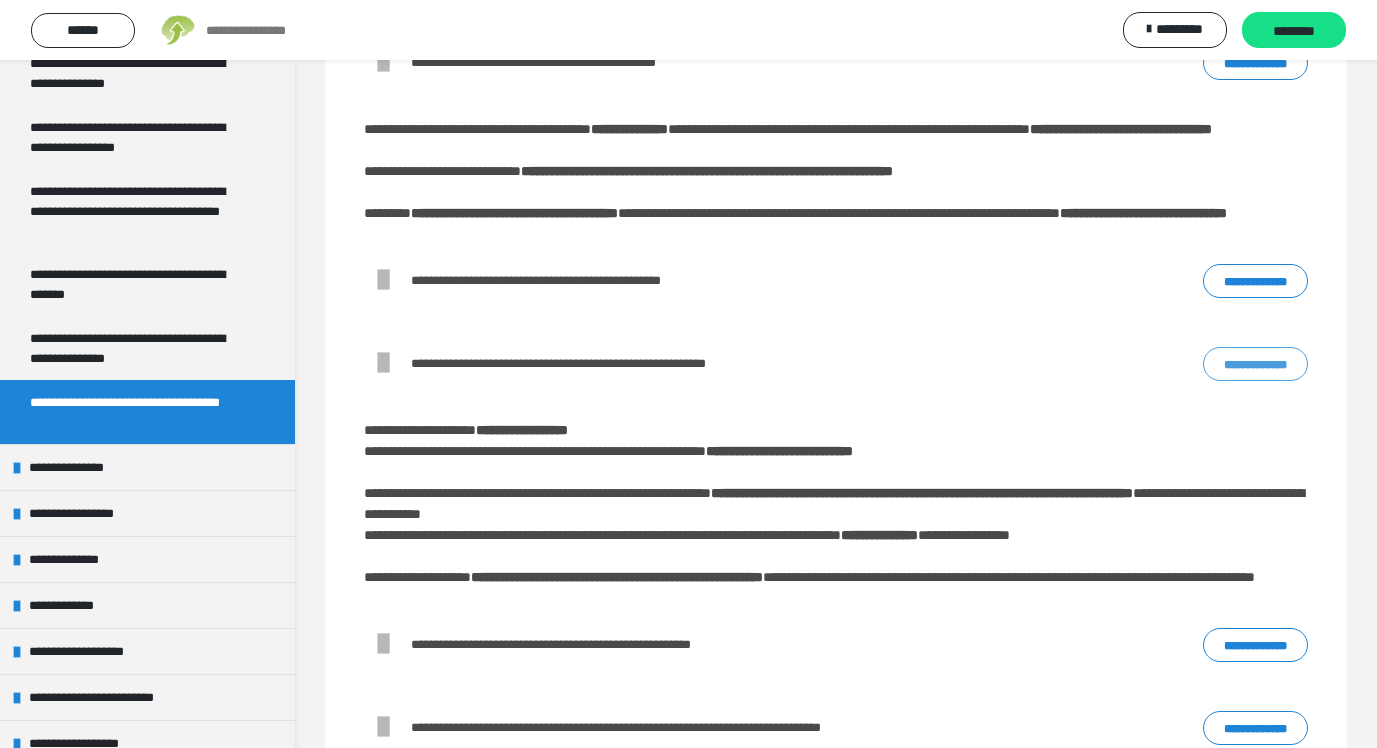 click on "**********" at bounding box center (1255, 364) 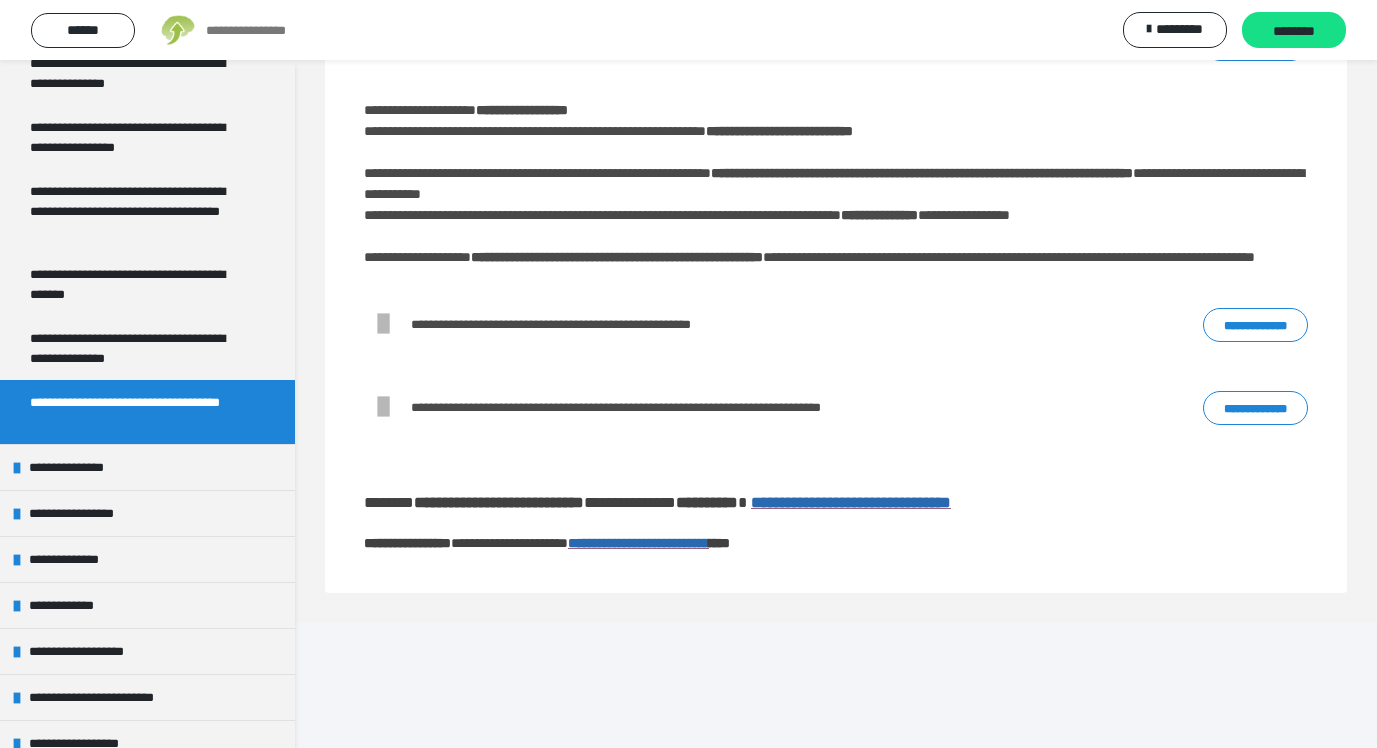scroll, scrollTop: 659, scrollLeft: 0, axis: vertical 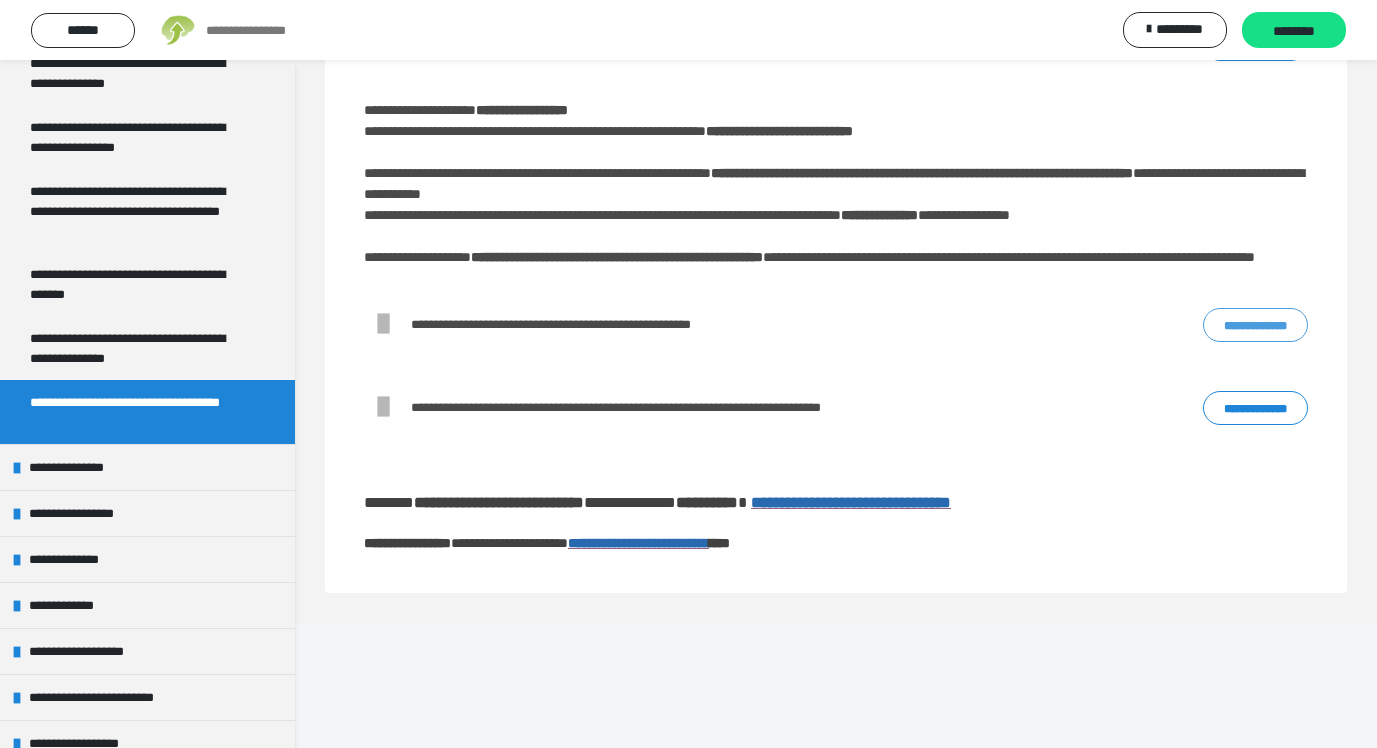 click on "**********" at bounding box center [1255, 325] 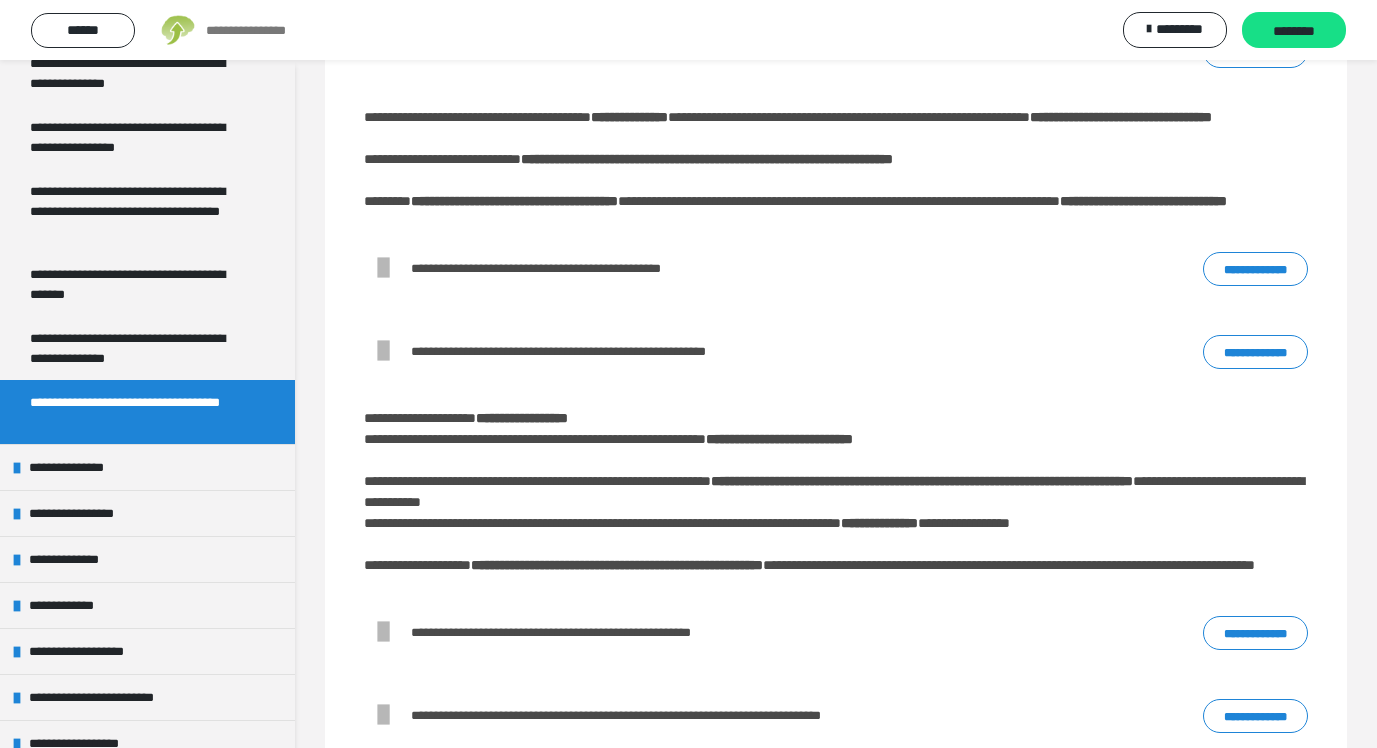 scroll, scrollTop: 72, scrollLeft: 0, axis: vertical 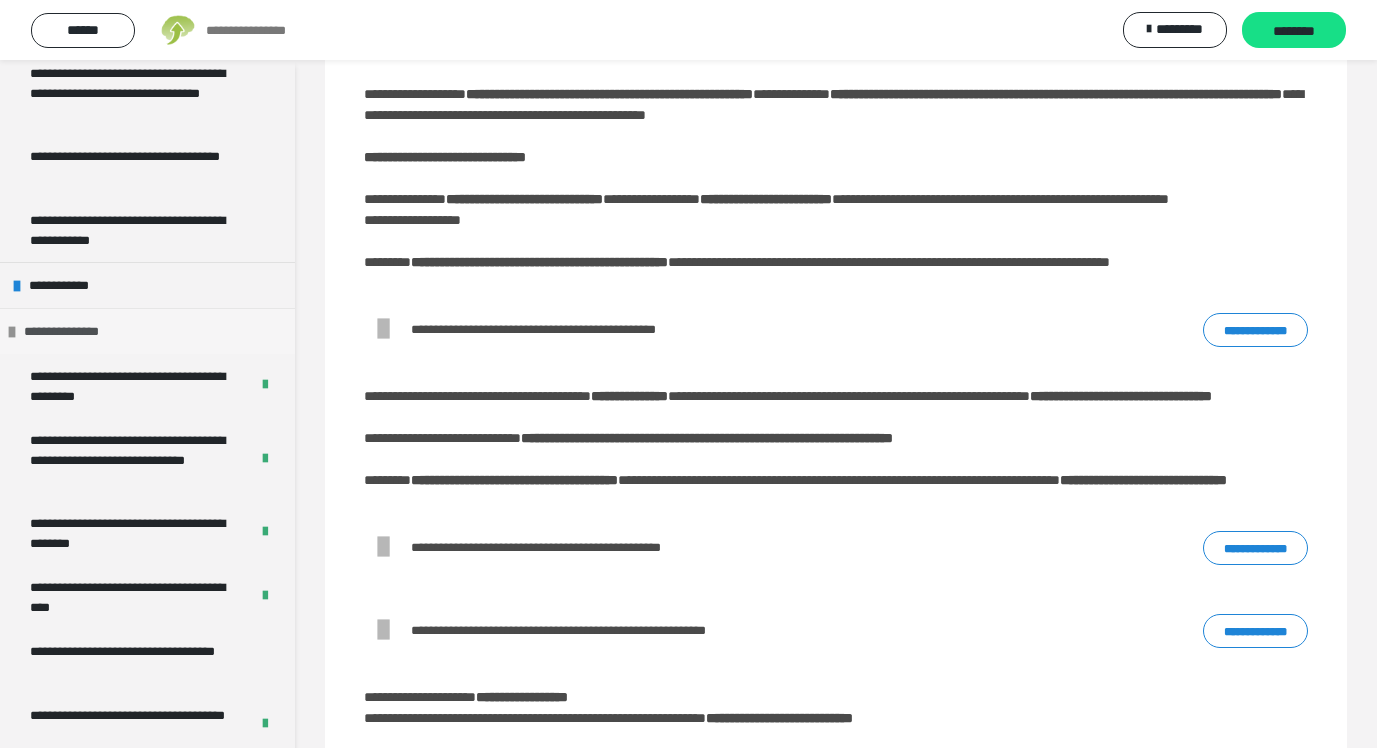 click at bounding box center [12, 332] 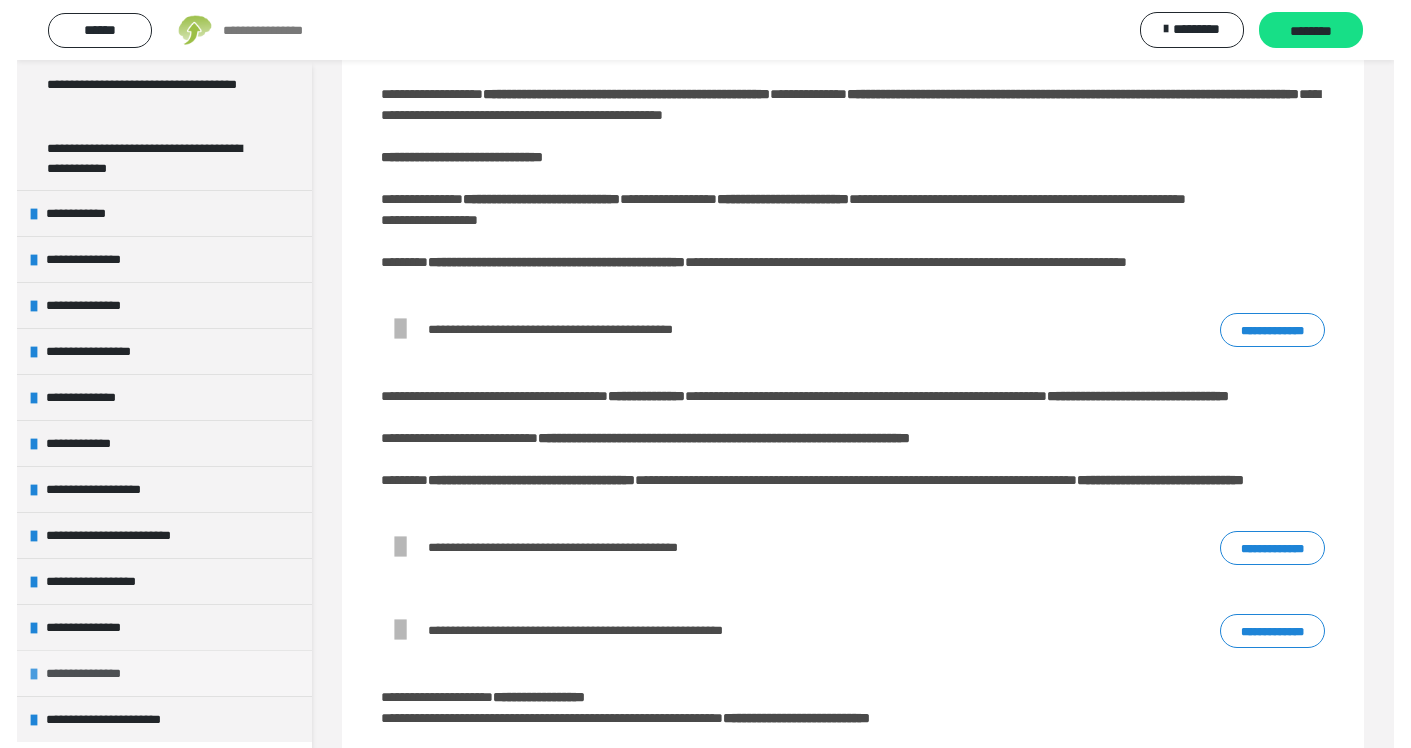 scroll, scrollTop: 338, scrollLeft: 0, axis: vertical 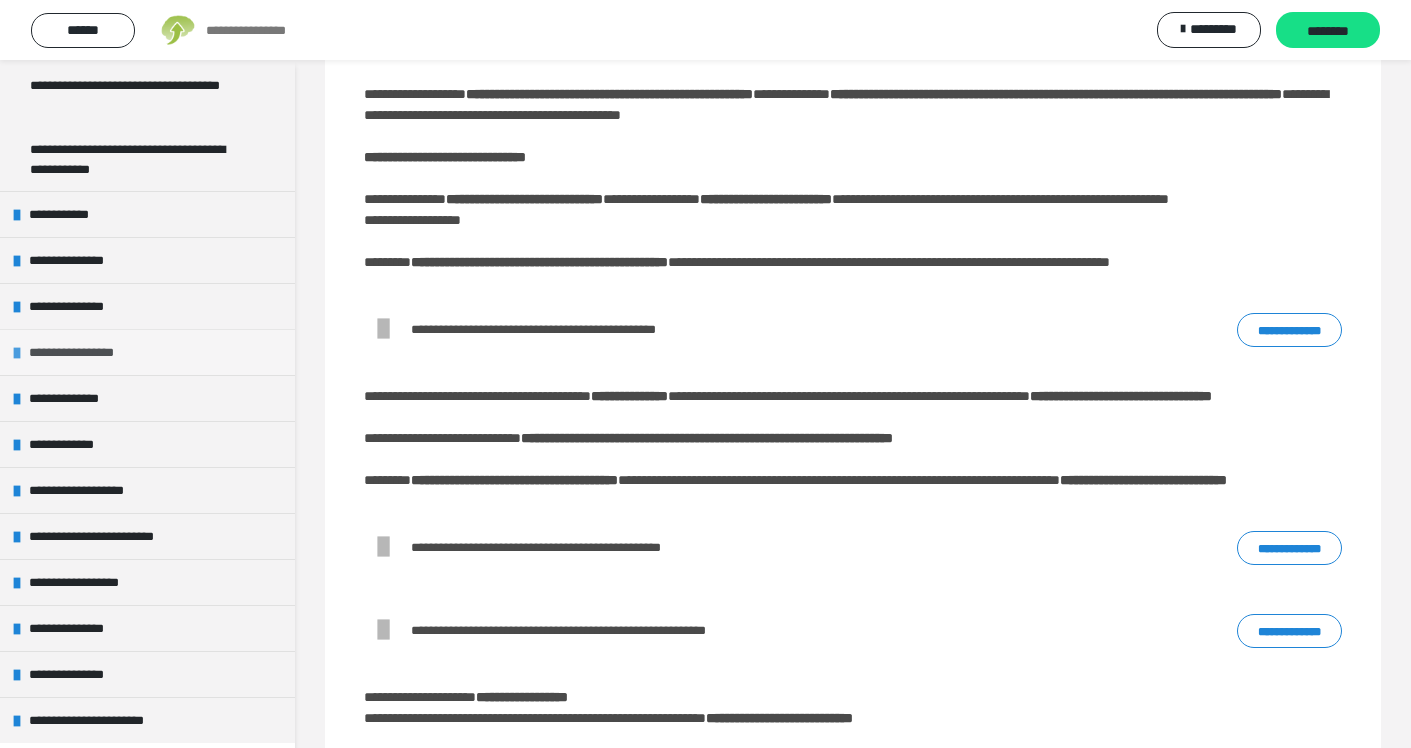 click on "**********" at bounding box center (83, 352) 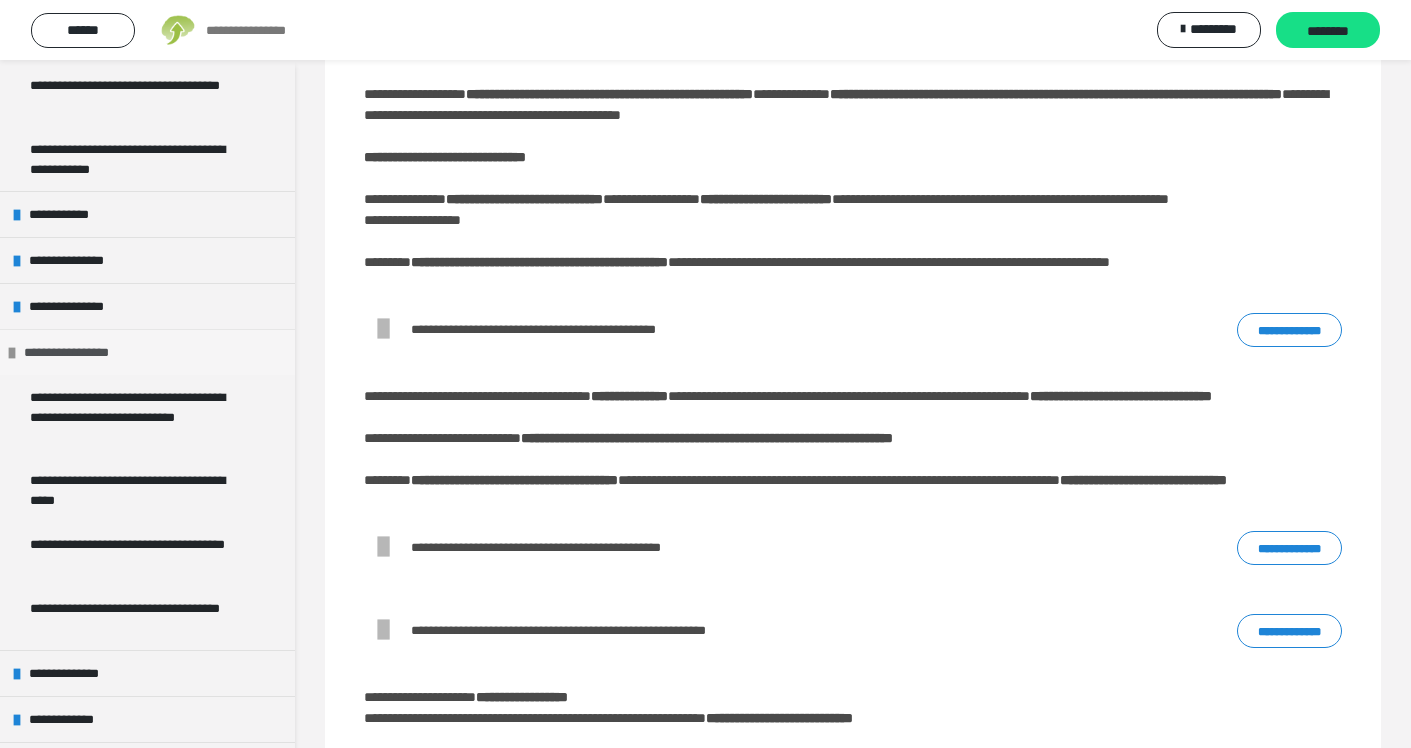 click at bounding box center [12, 353] 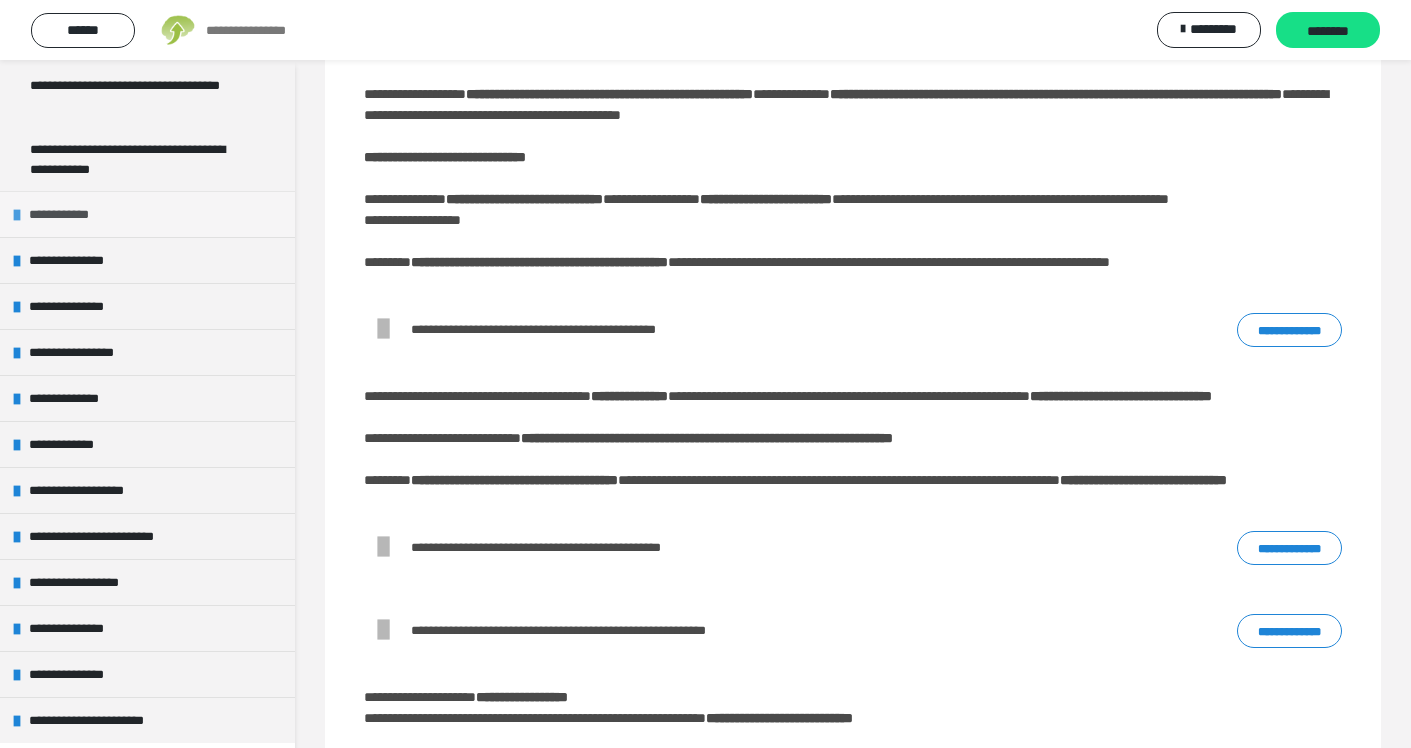click on "**********" at bounding box center (65, 214) 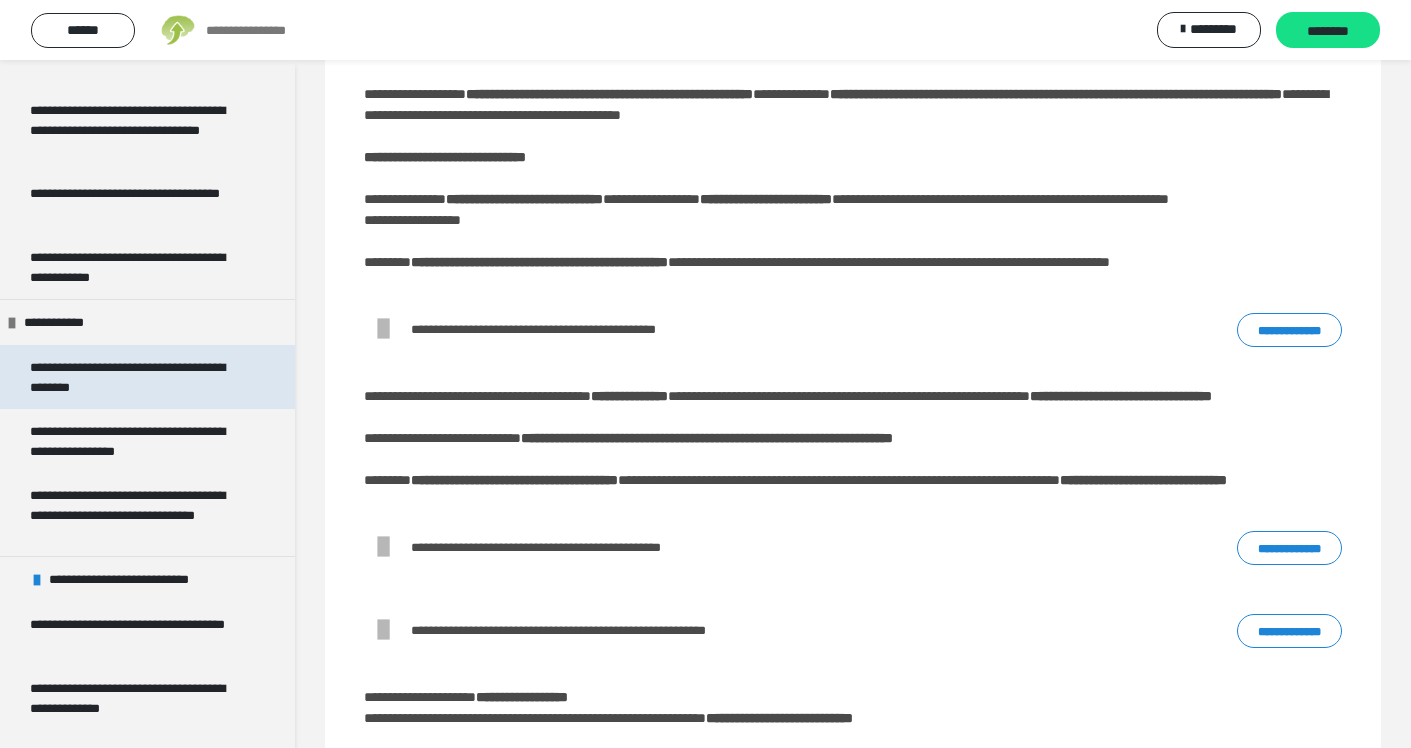 scroll, scrollTop: 245, scrollLeft: 0, axis: vertical 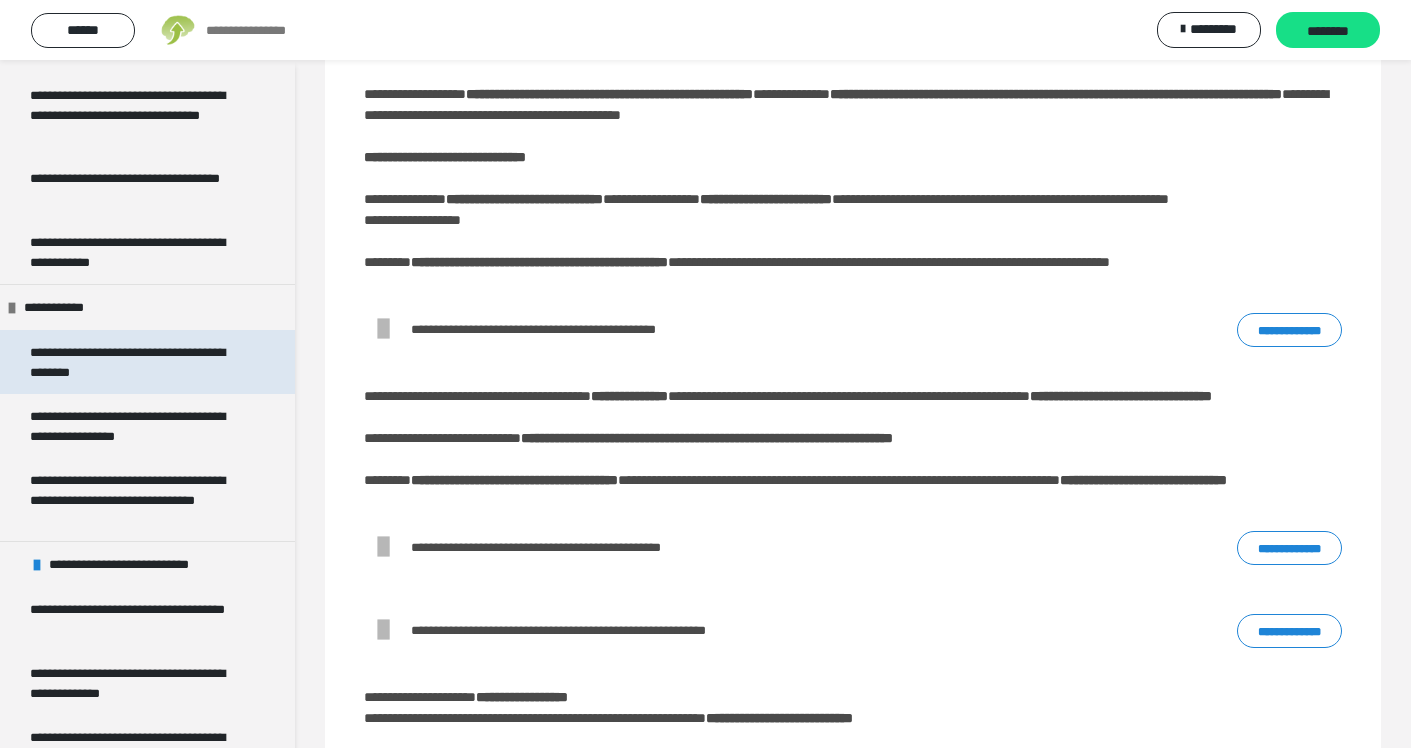 click on "**********" at bounding box center [139, 362] 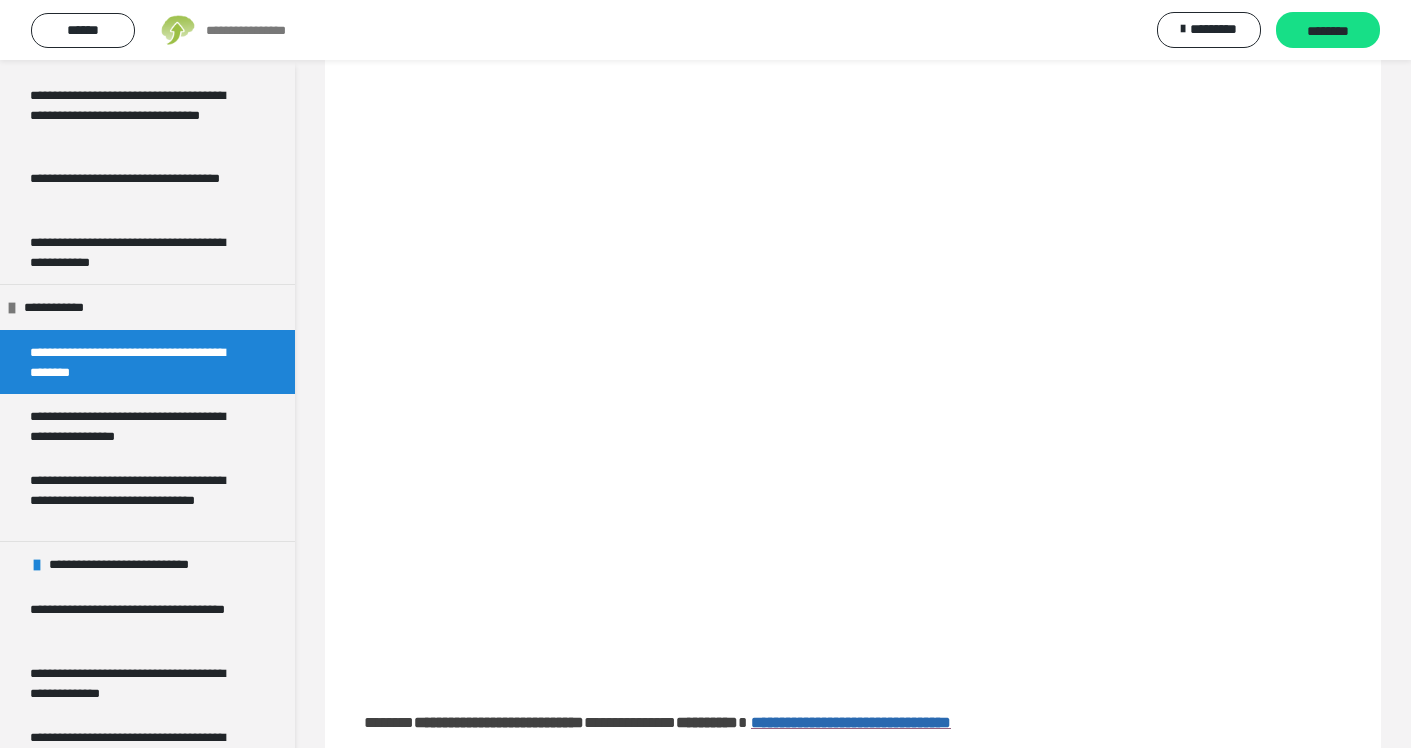 scroll, scrollTop: 74, scrollLeft: 0, axis: vertical 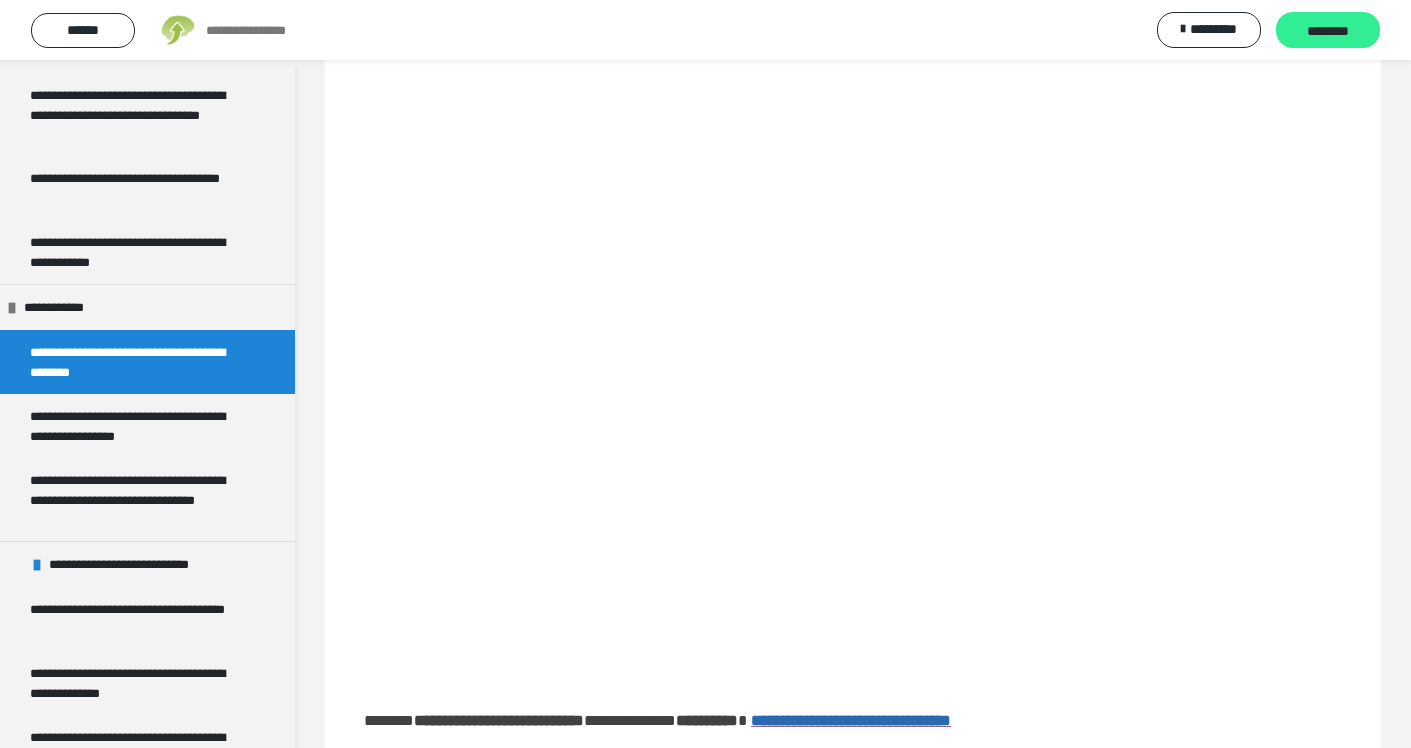 click on "********" at bounding box center [1328, 30] 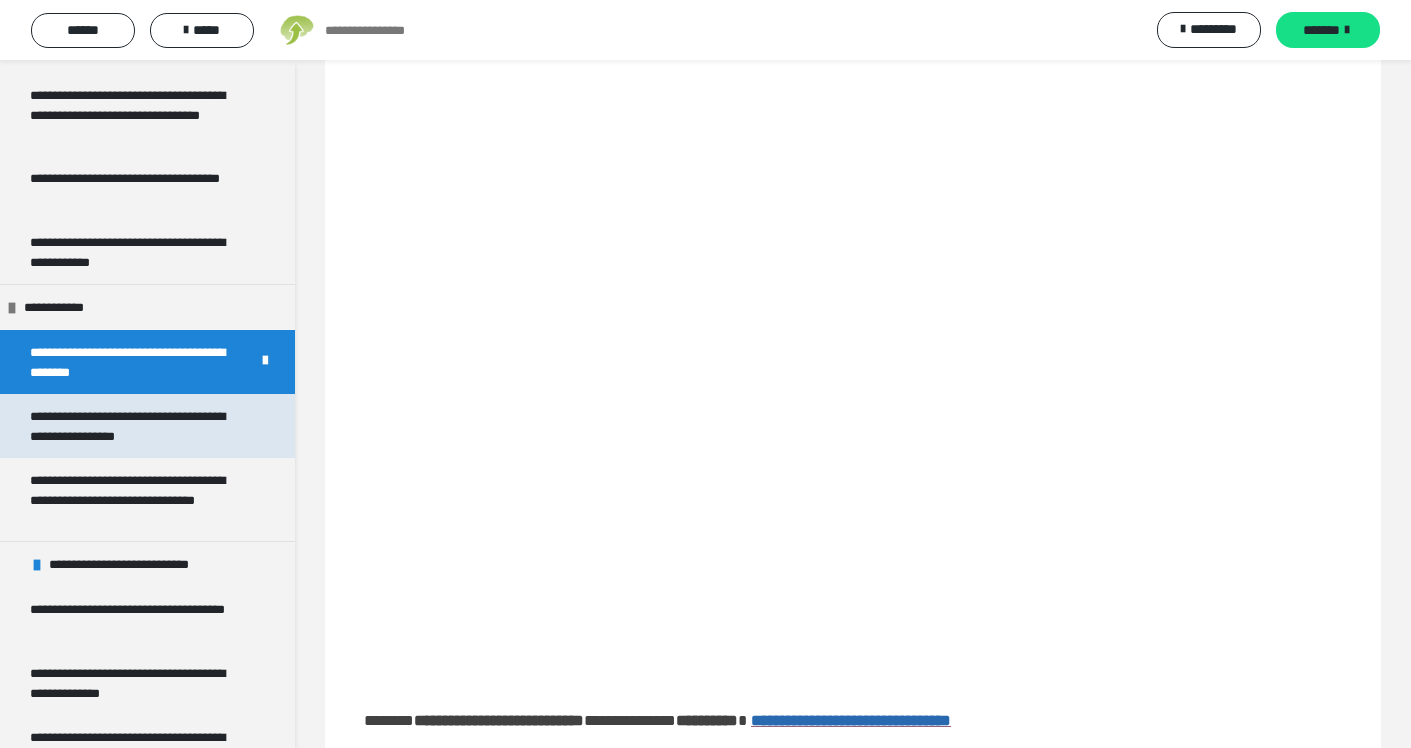 click on "**********" at bounding box center [147, 426] 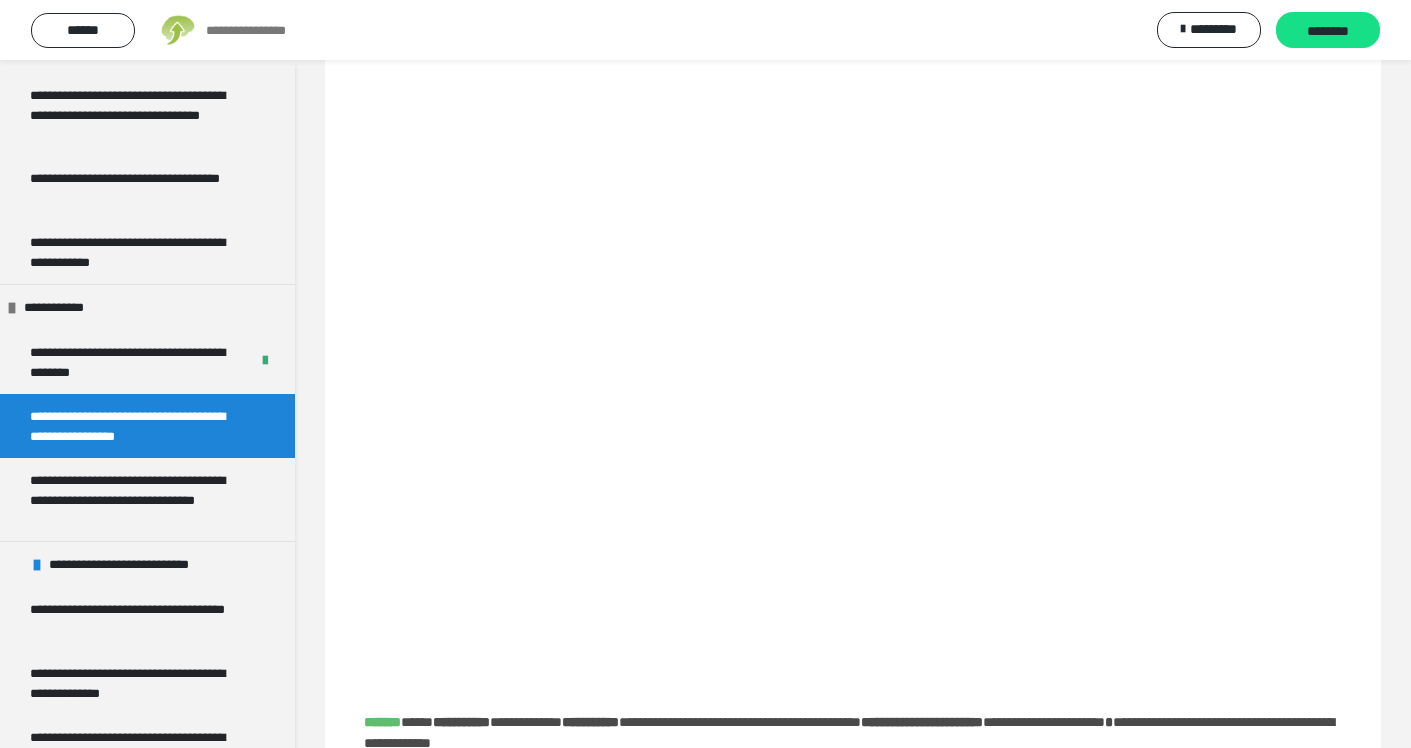 click at bounding box center (853, 382) 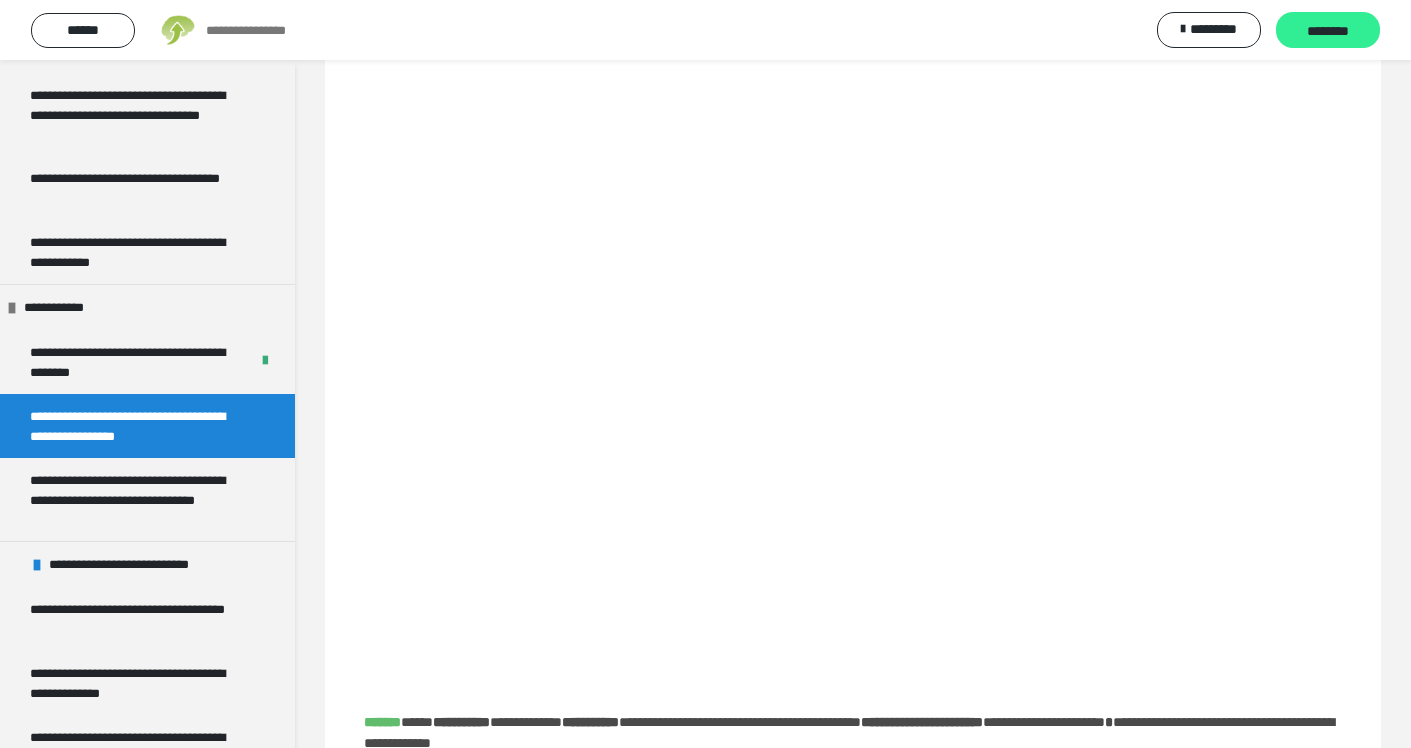 click on "********" at bounding box center [1328, 30] 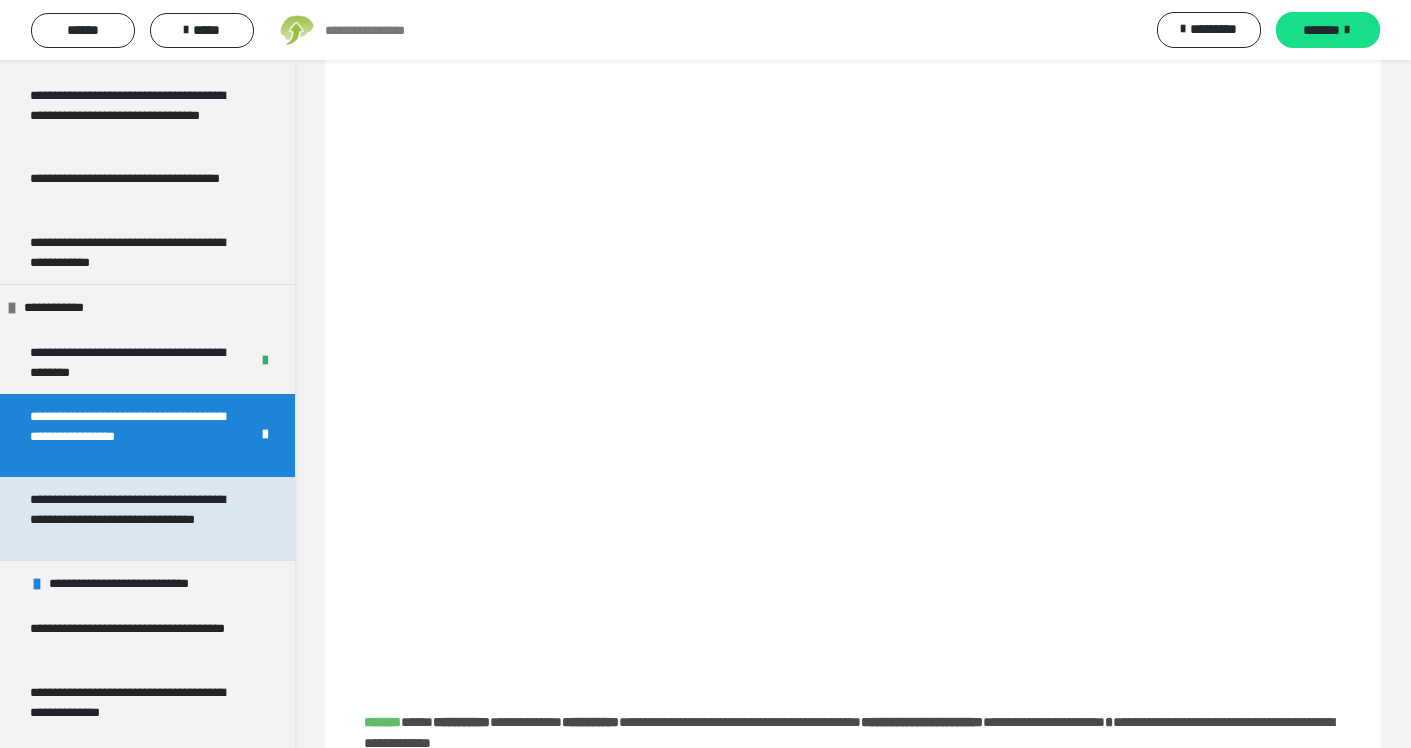 click on "**********" at bounding box center (139, 518) 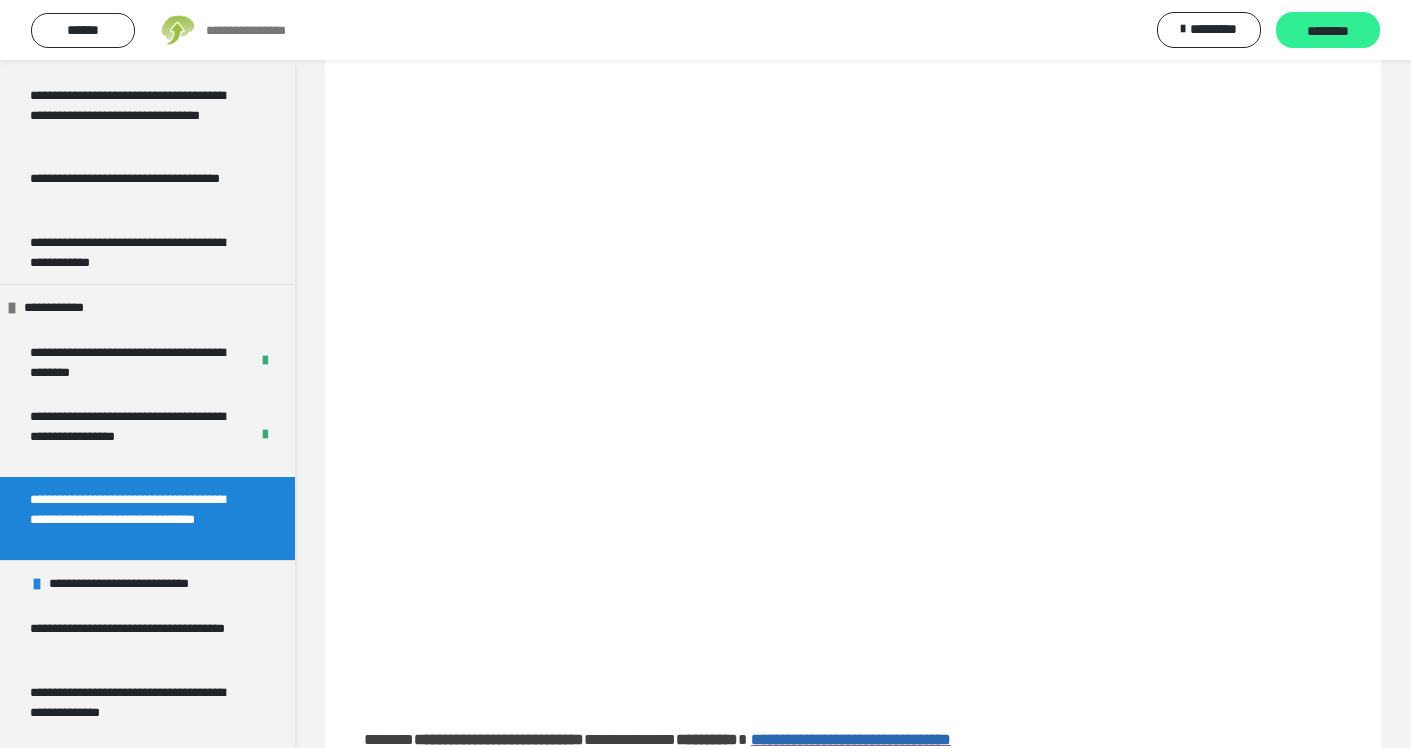 click on "********" at bounding box center (1328, 30) 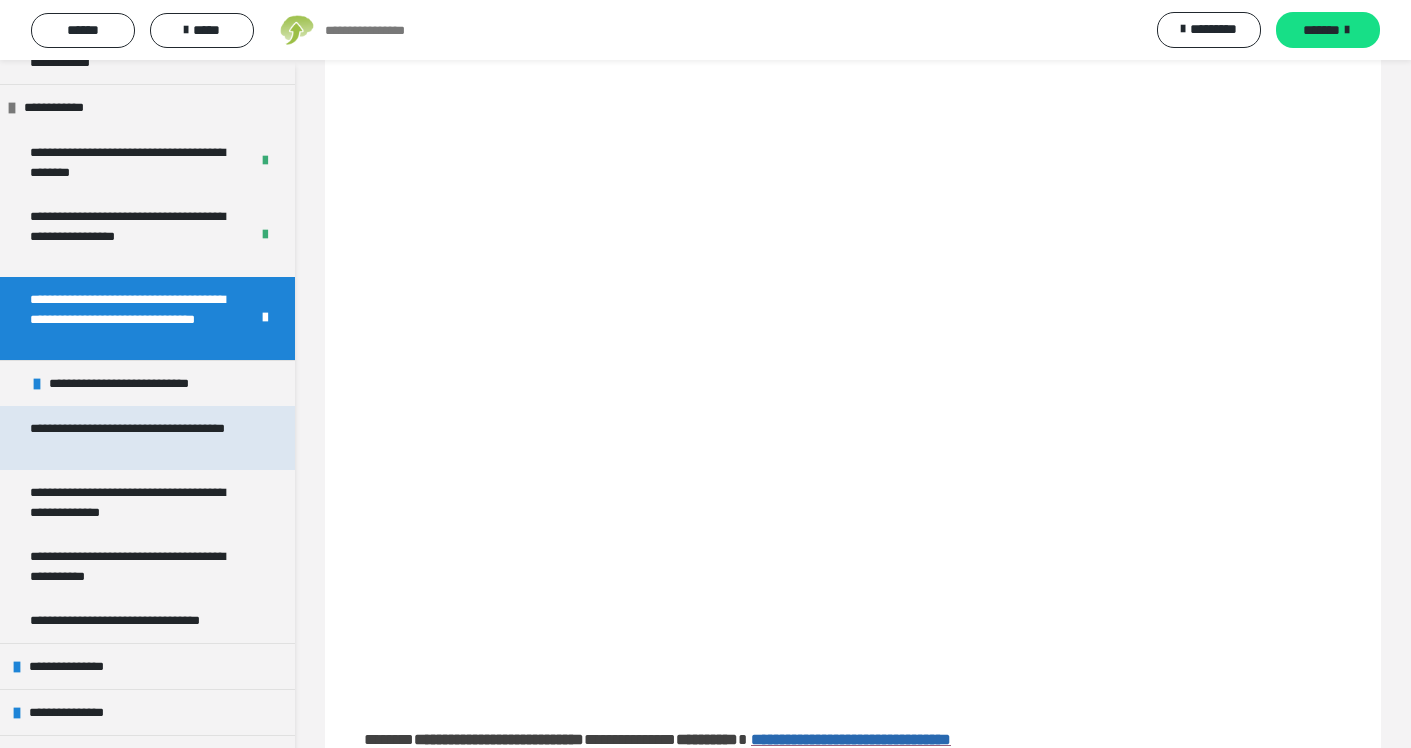 scroll, scrollTop: 664, scrollLeft: 0, axis: vertical 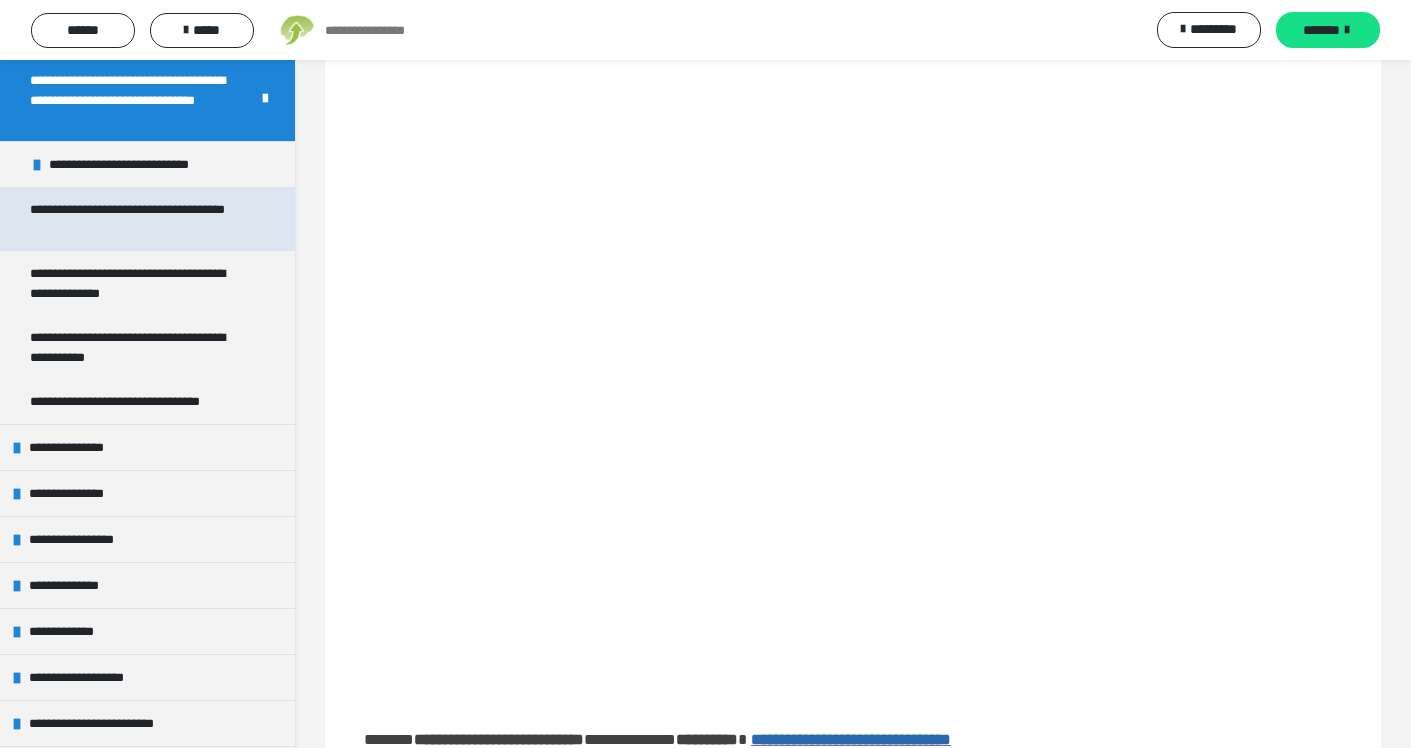 click on "**********" at bounding box center (139, 219) 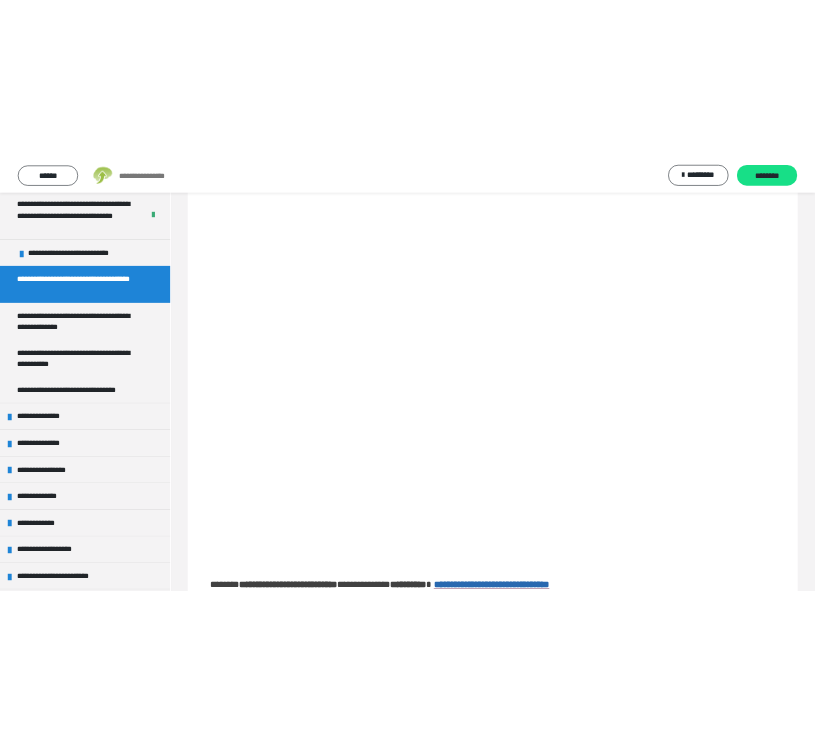scroll, scrollTop: 60, scrollLeft: 0, axis: vertical 